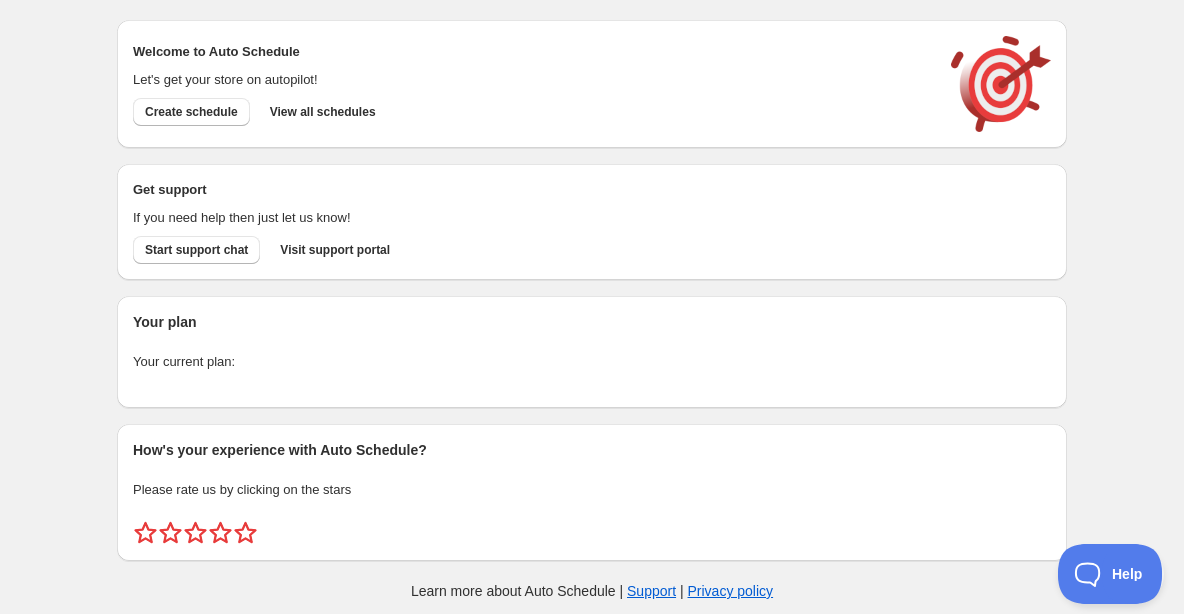 scroll, scrollTop: 0, scrollLeft: 0, axis: both 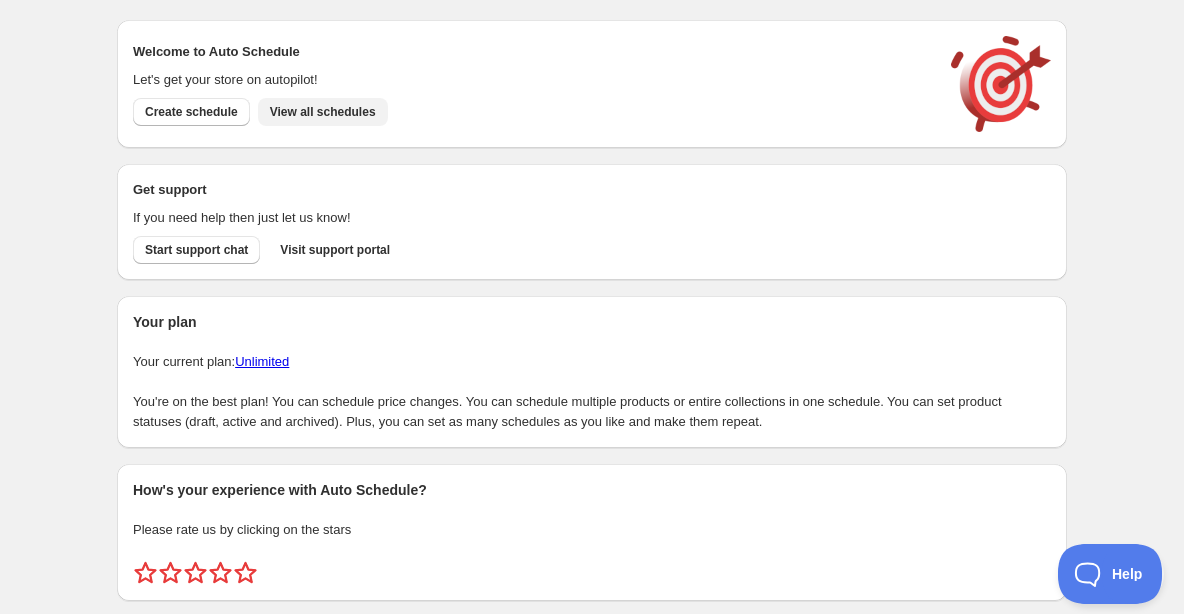 click on "View all schedules" at bounding box center (323, 112) 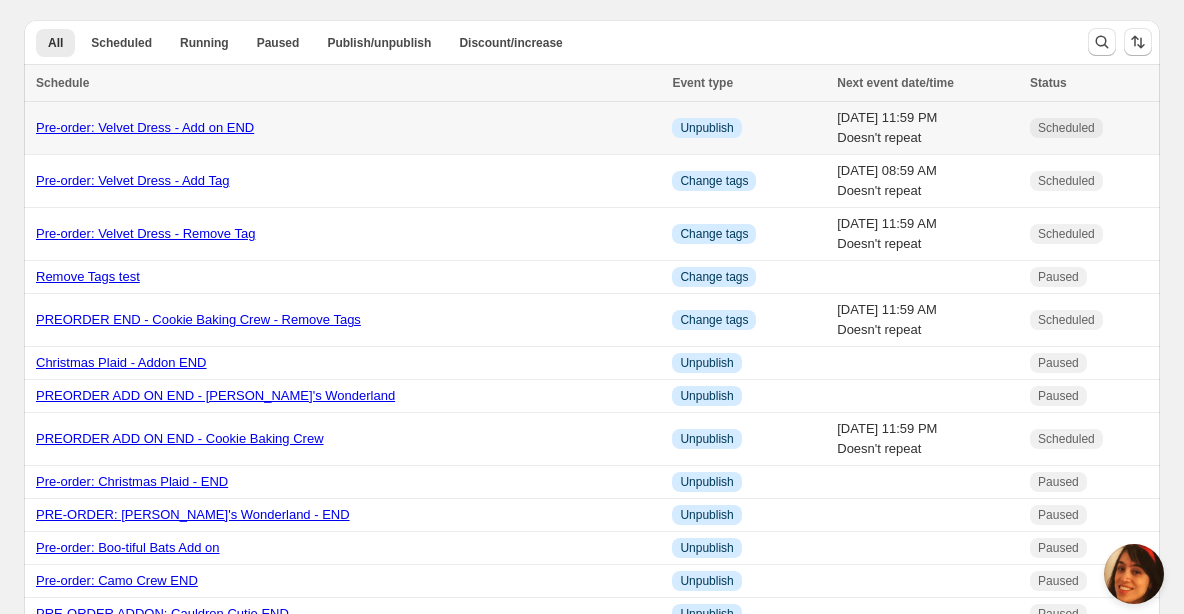 scroll, scrollTop: 0, scrollLeft: 0, axis: both 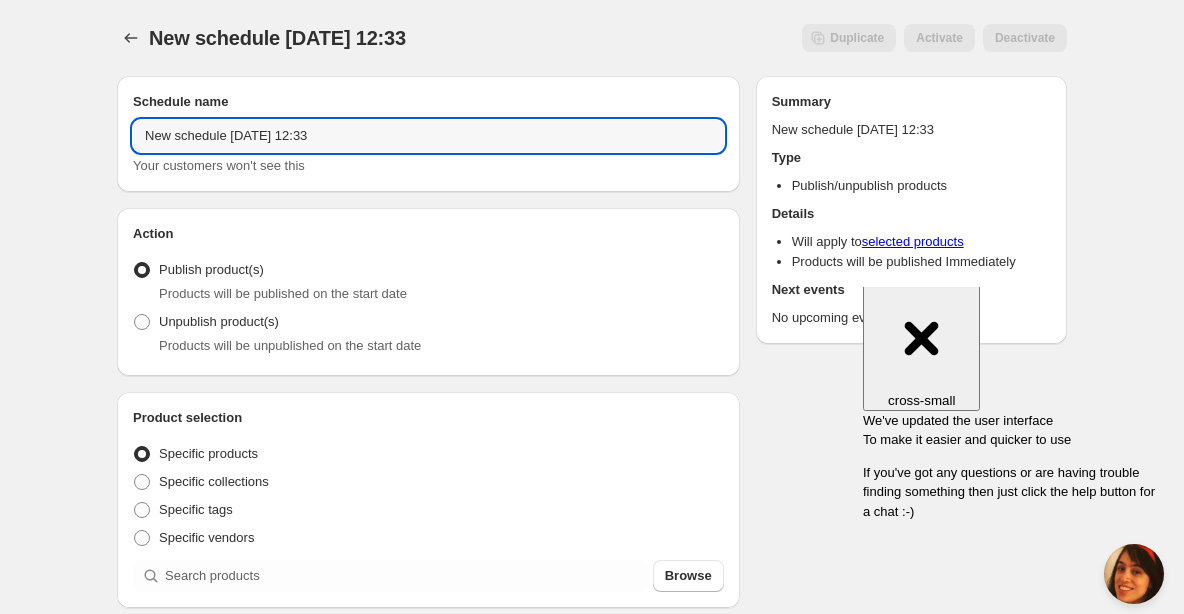 drag, startPoint x: 365, startPoint y: 136, endPoint x: 106, endPoint y: 133, distance: 259.01736 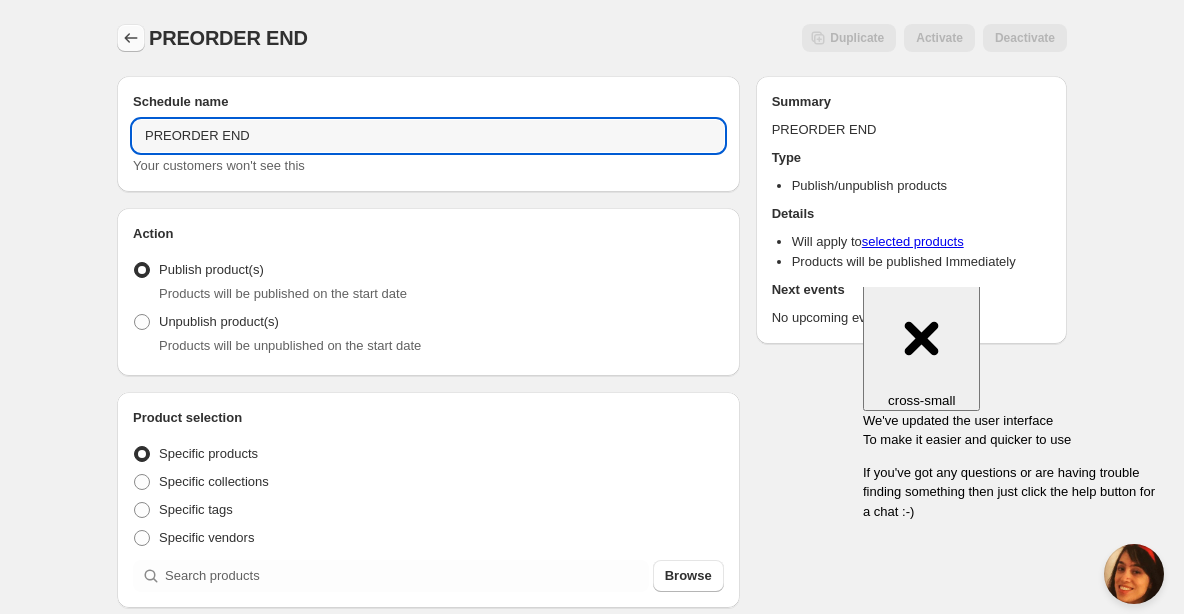 type on "PREORDER END" 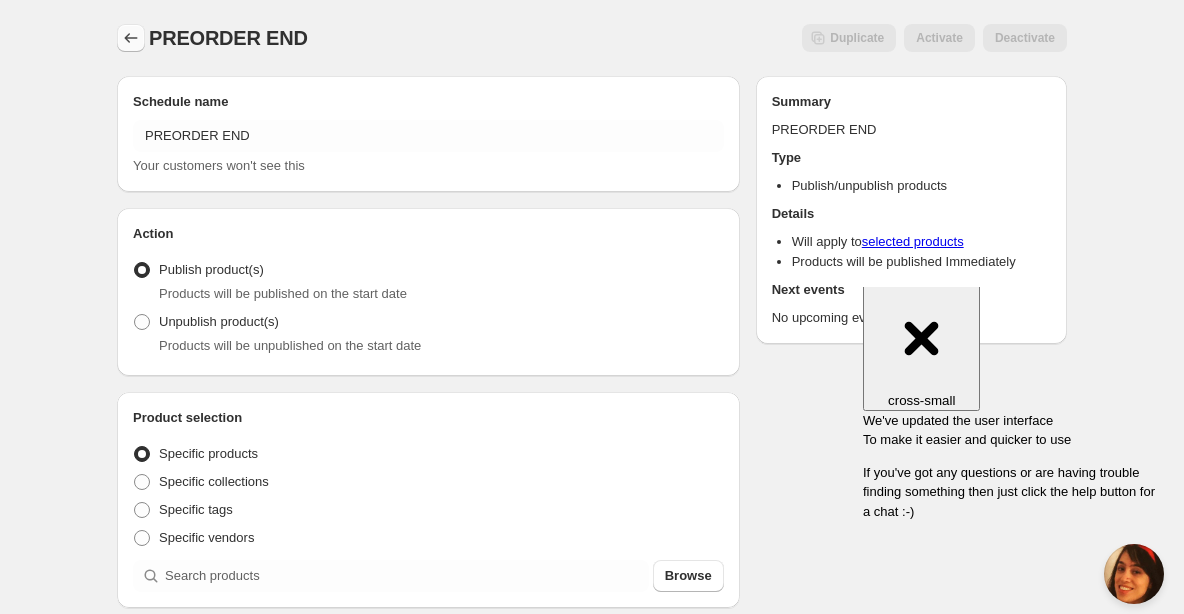 click 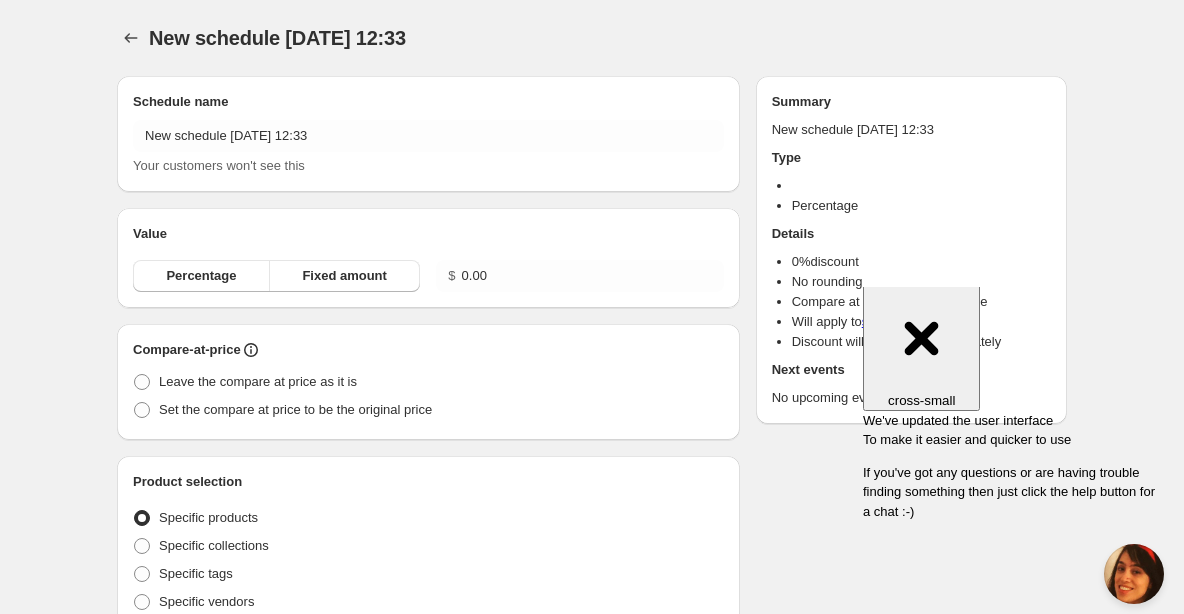 radio on "true" 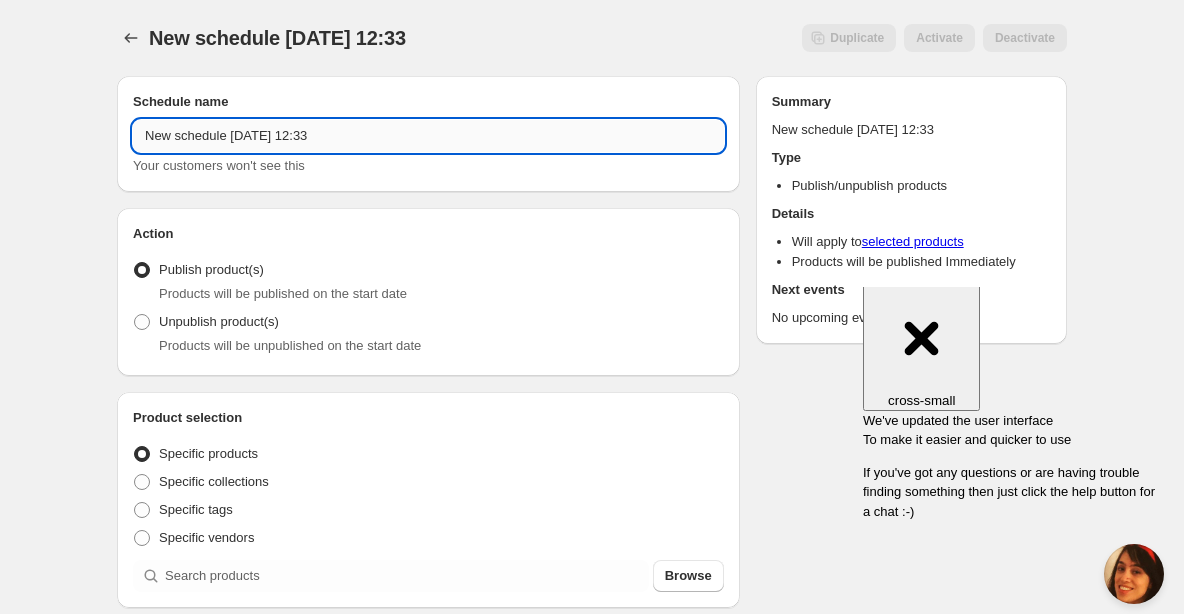 click on "New schedule Jul 17 2025 12:33" at bounding box center [428, 136] 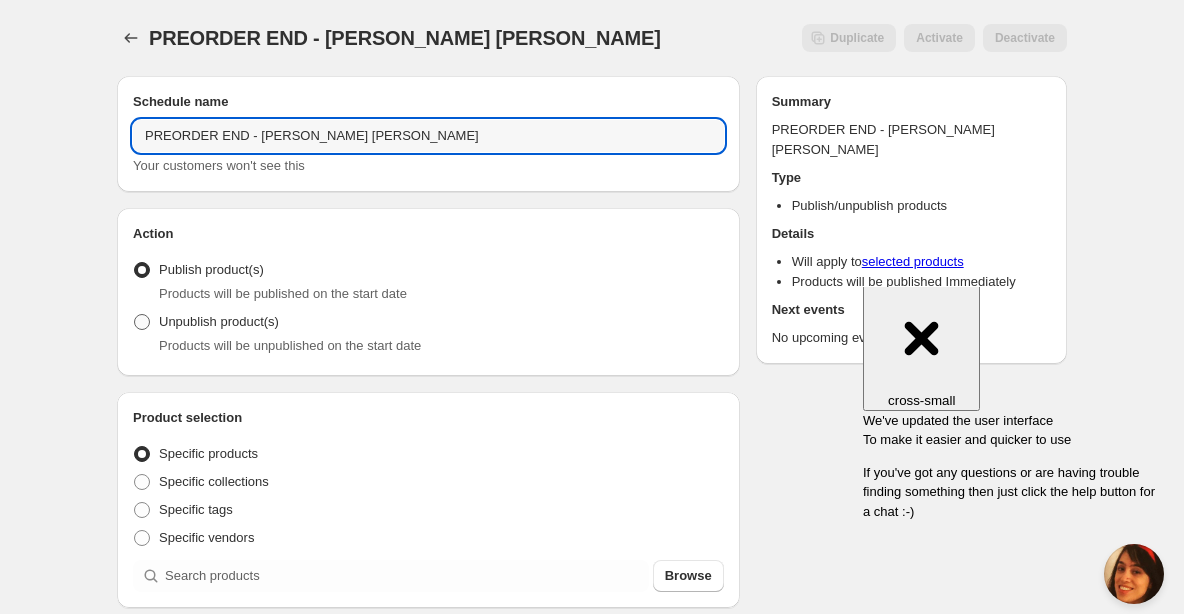 type on "PREORDER END - Holly Jolly Joy" 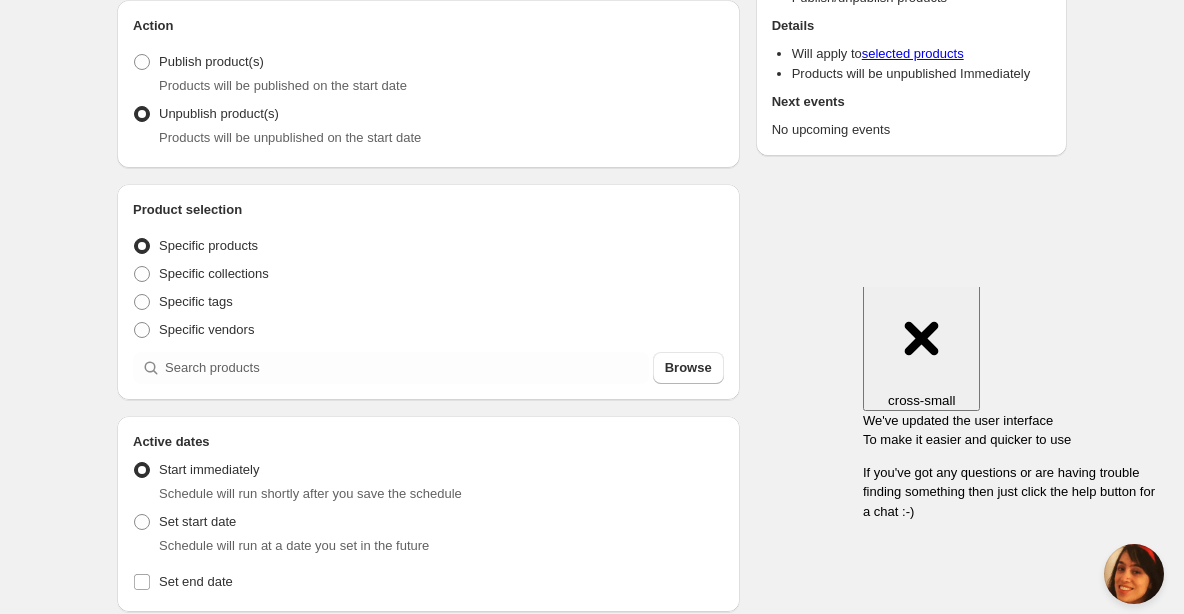 scroll, scrollTop: 219, scrollLeft: 0, axis: vertical 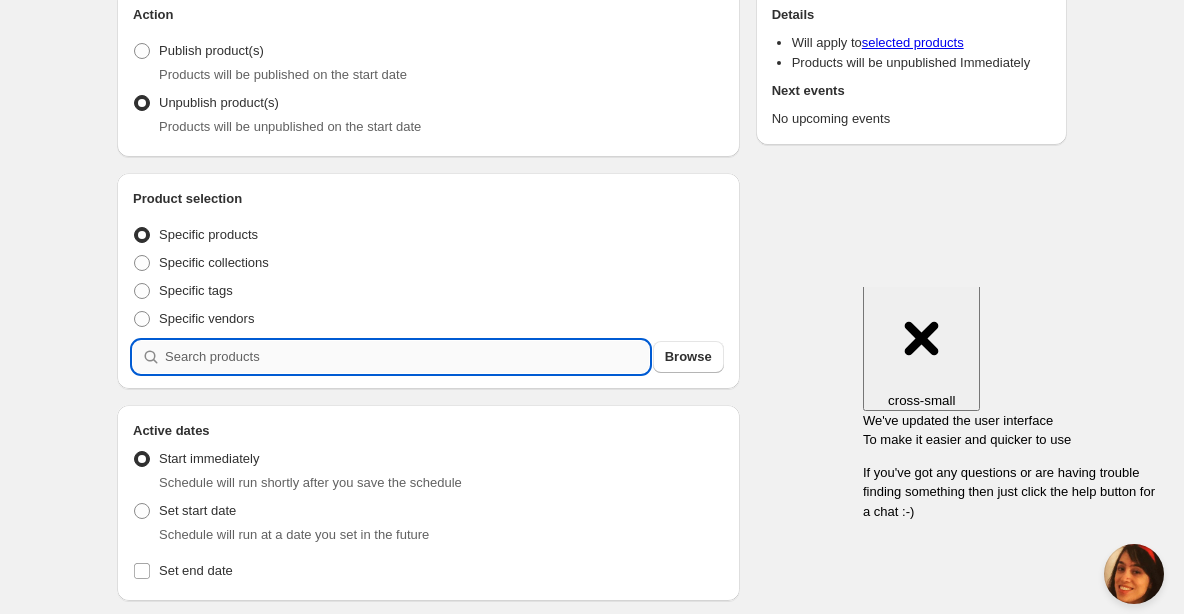 click at bounding box center [407, 357] 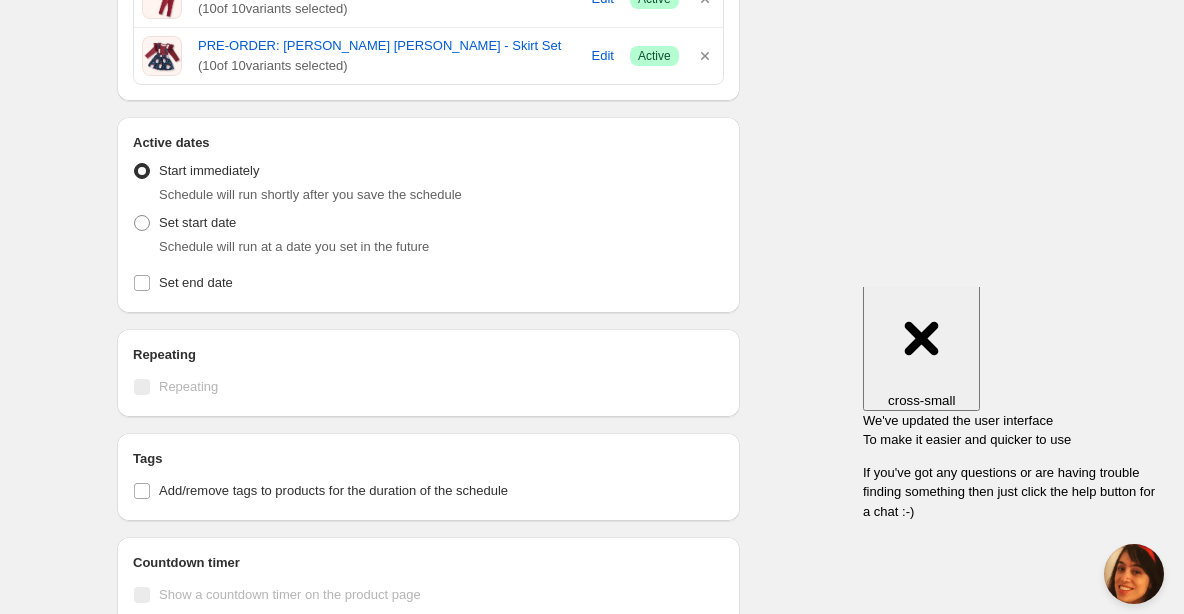 scroll, scrollTop: 979, scrollLeft: 0, axis: vertical 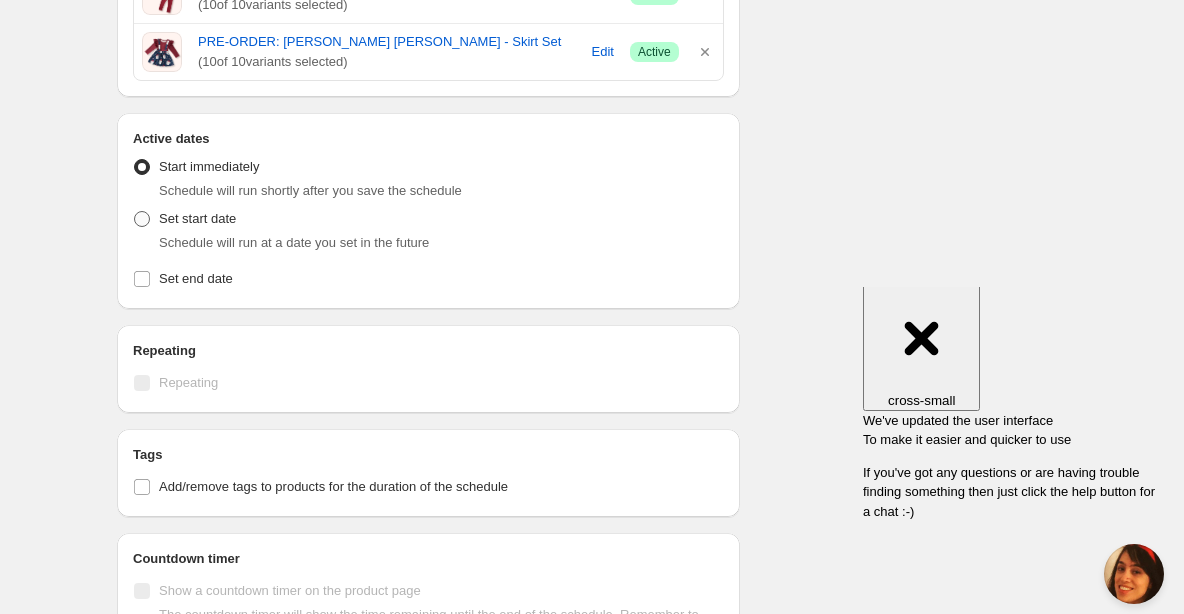 click at bounding box center (142, 219) 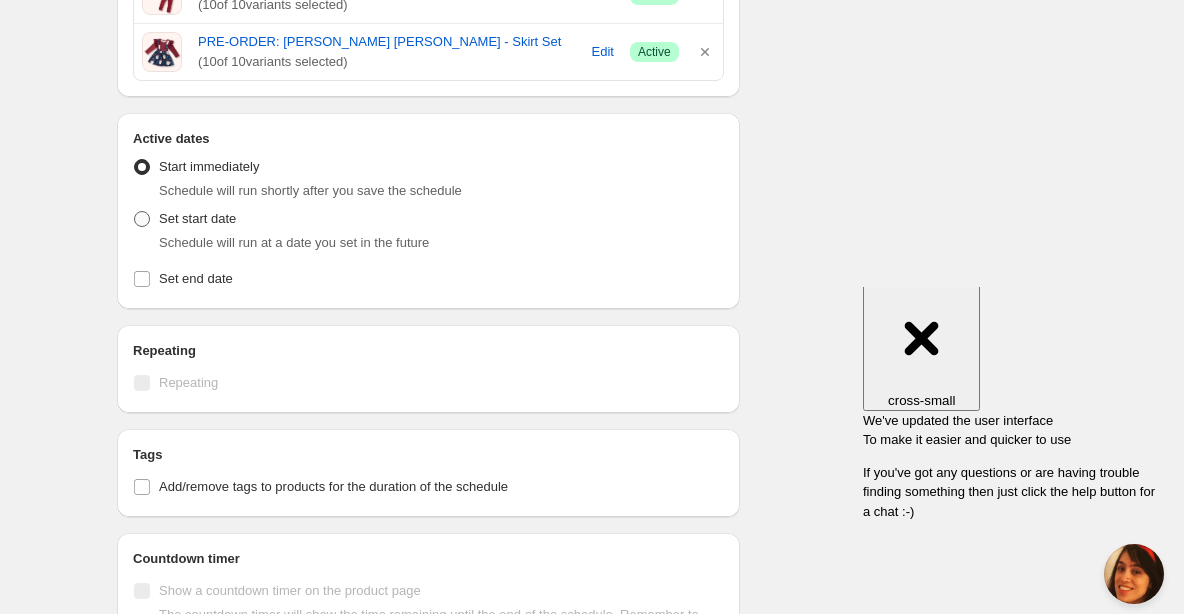radio on "true" 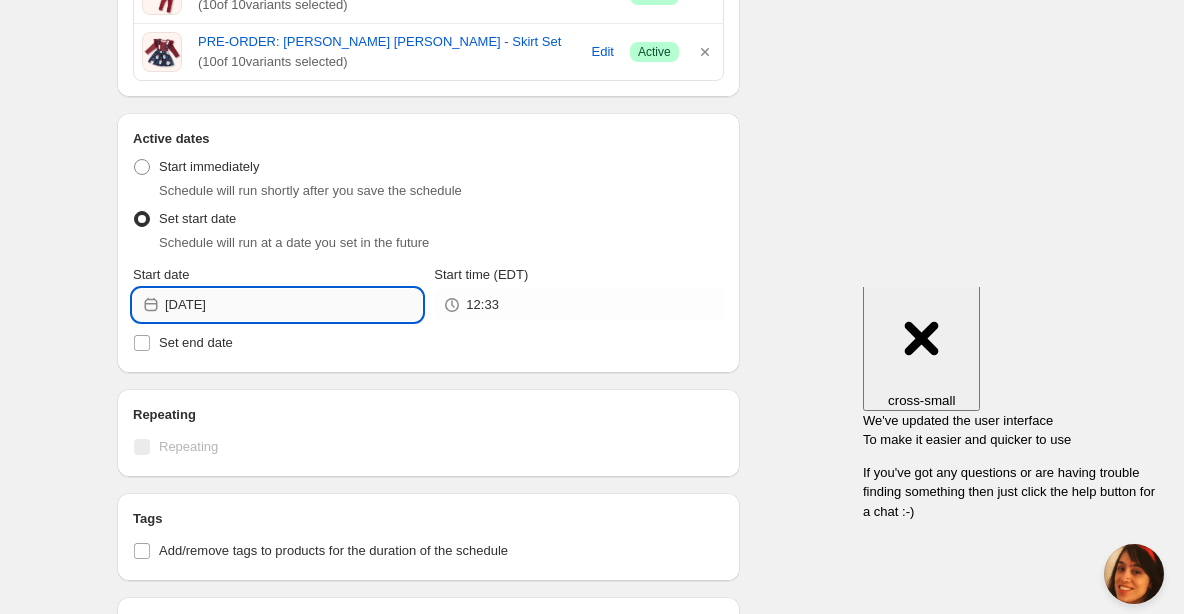 click on "[DATE]" at bounding box center [293, 305] 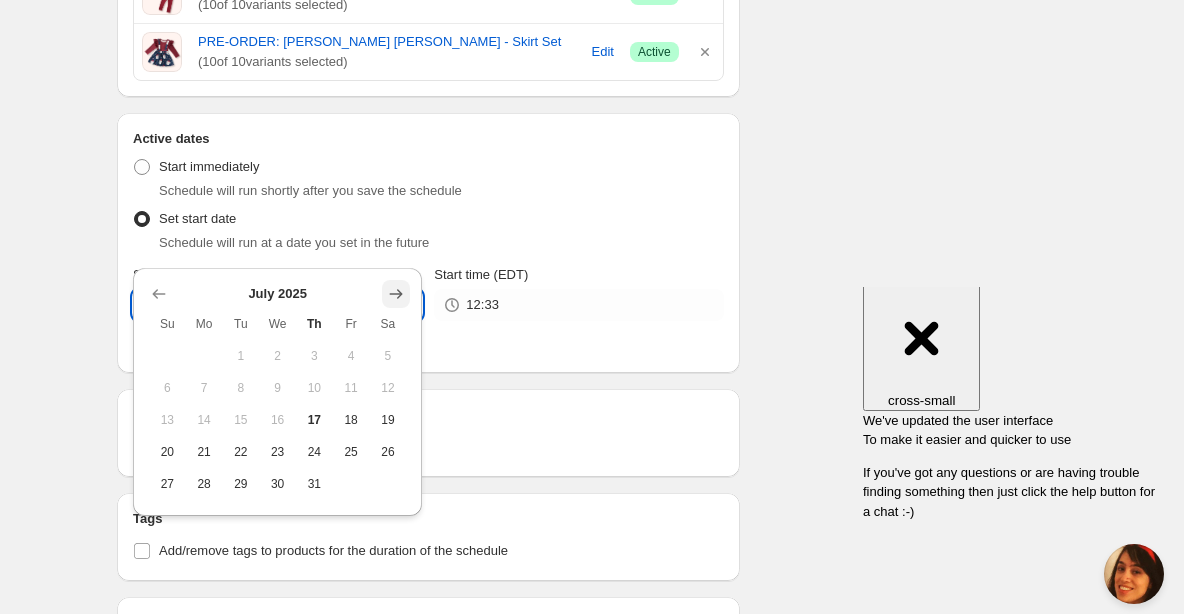 click 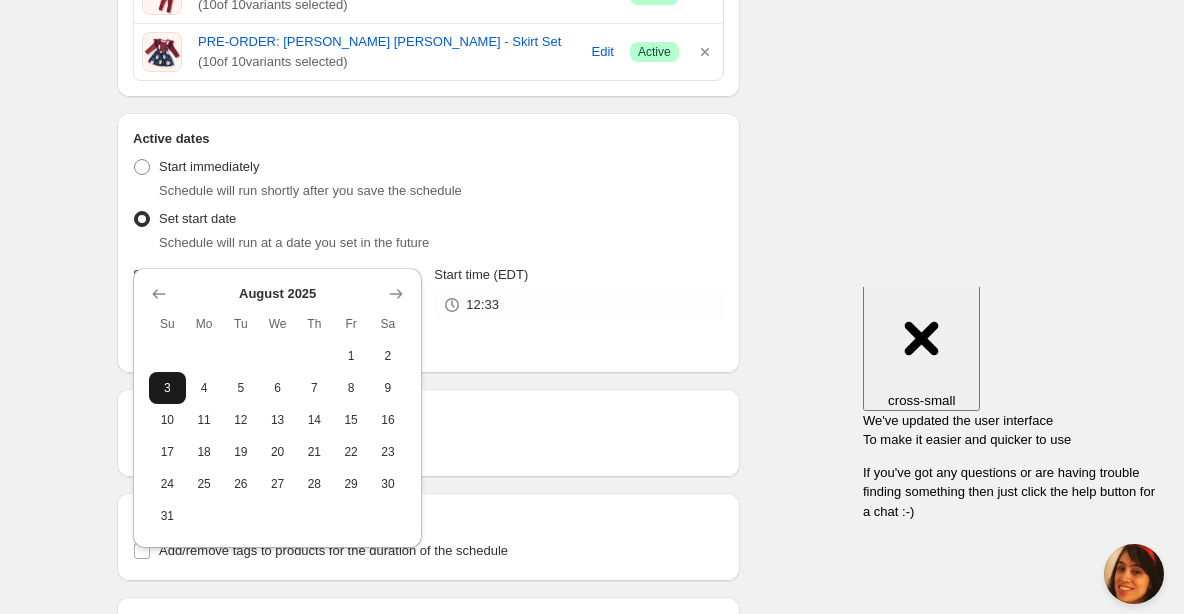 click on "3" at bounding box center [167, 388] 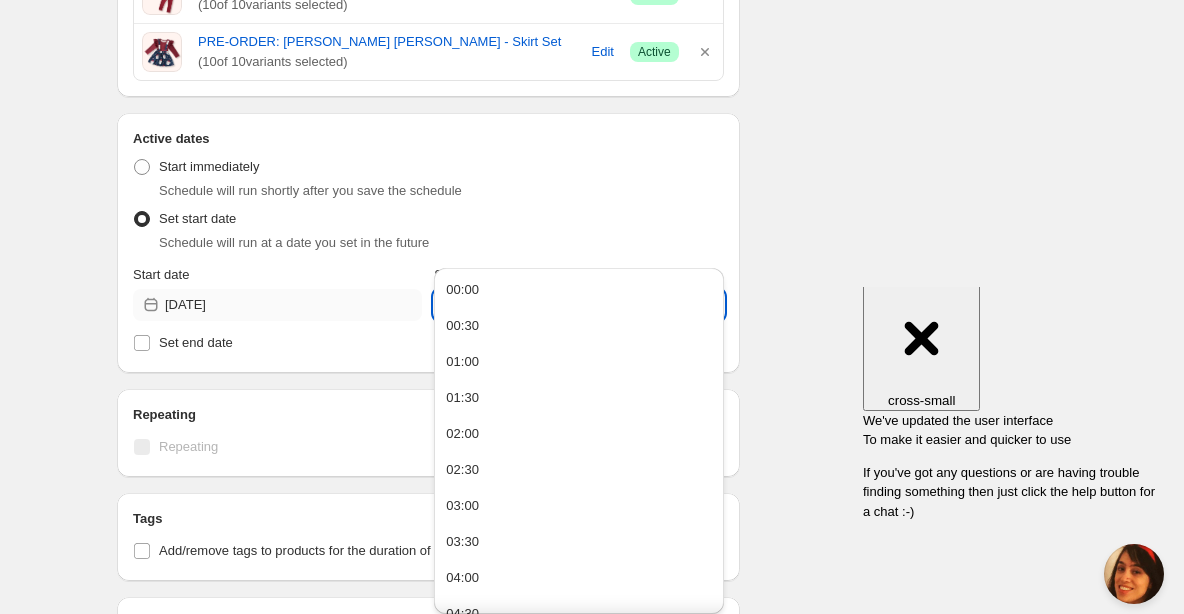 drag, startPoint x: 526, startPoint y: 245, endPoint x: 416, endPoint y: 243, distance: 110.01818 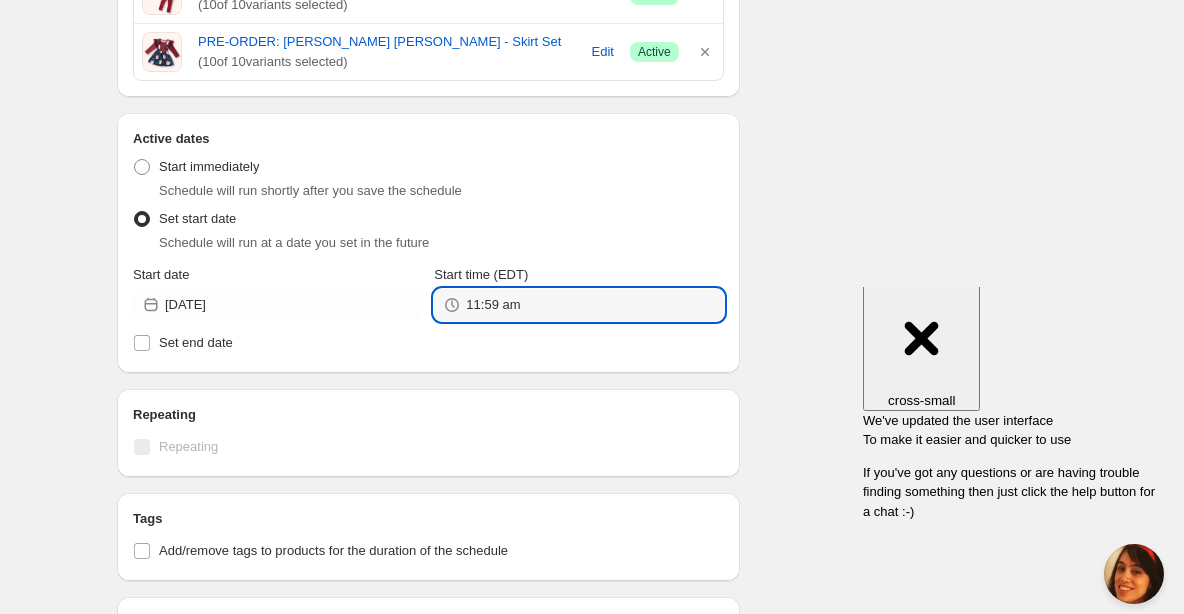 type on "11:59" 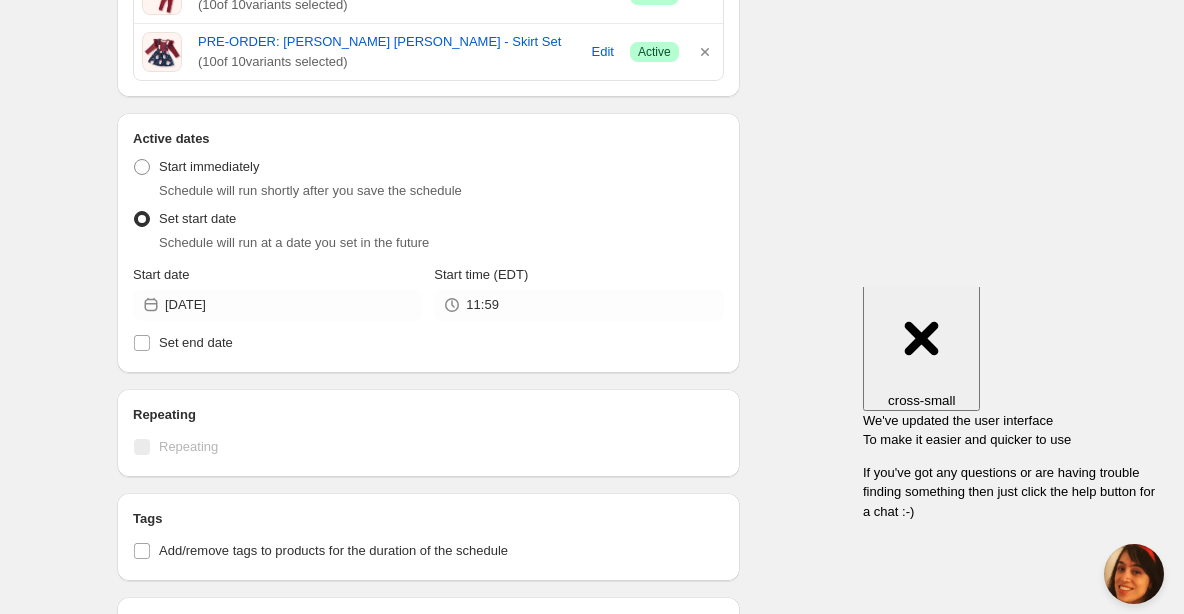 click on "Active dates Active Date Type Start immediately Schedule will run shortly after you save the schedule Set start date Schedule will run at a date you set in the future Start date 2025-08-03 Start time (EDT) 11:59 Set end date" at bounding box center (428, 243) 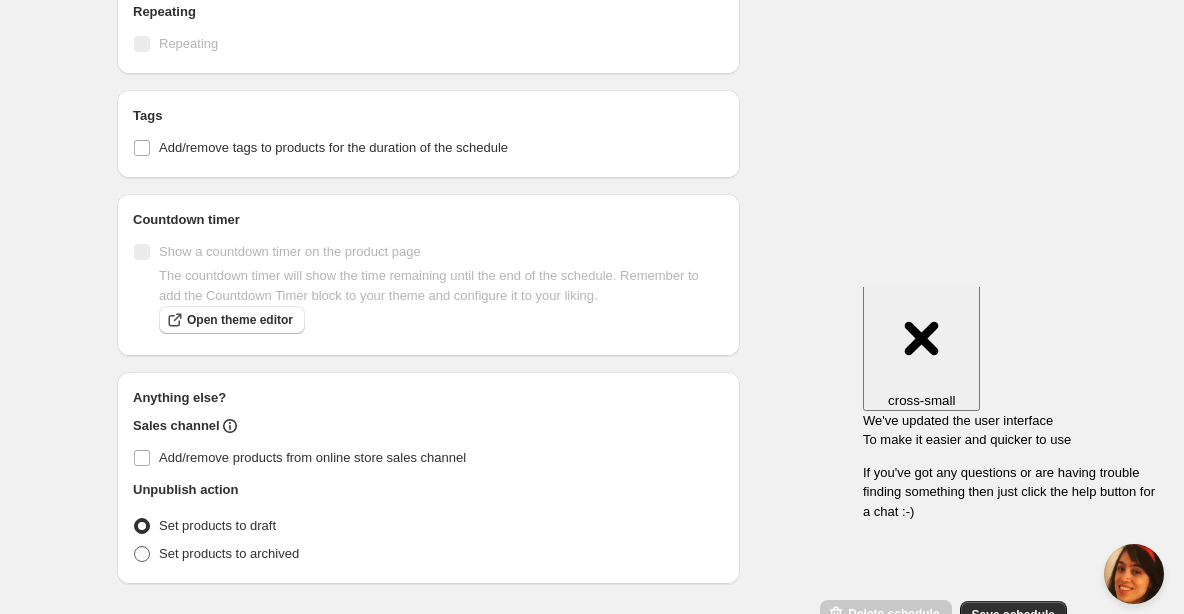 scroll, scrollTop: 1378, scrollLeft: 0, axis: vertical 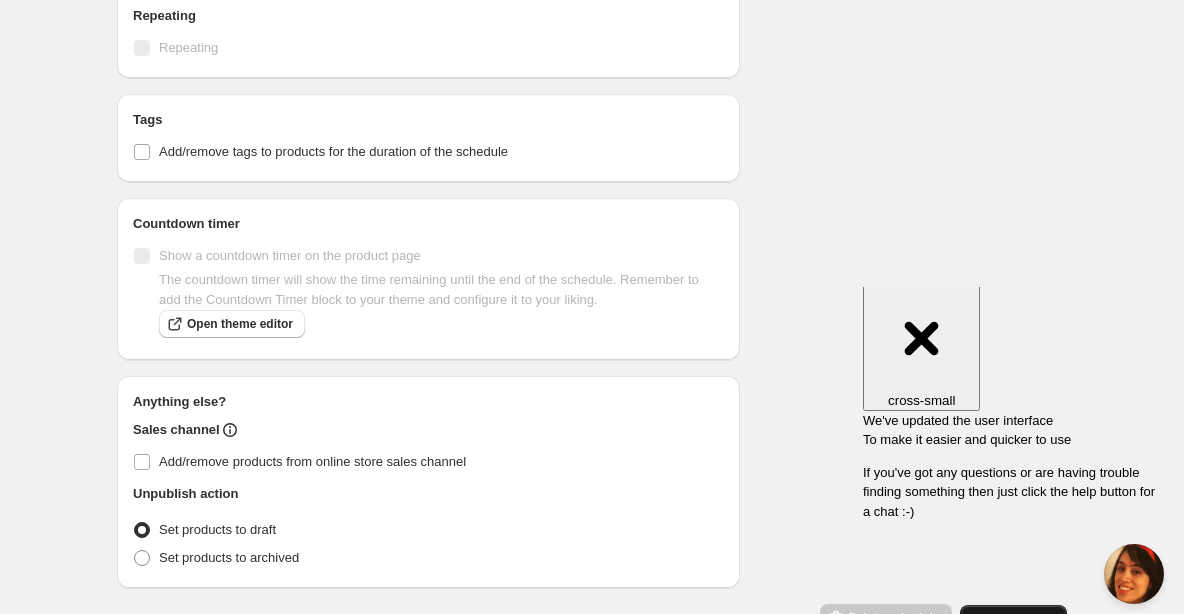 click on "Save schedule" at bounding box center (1013, 619) 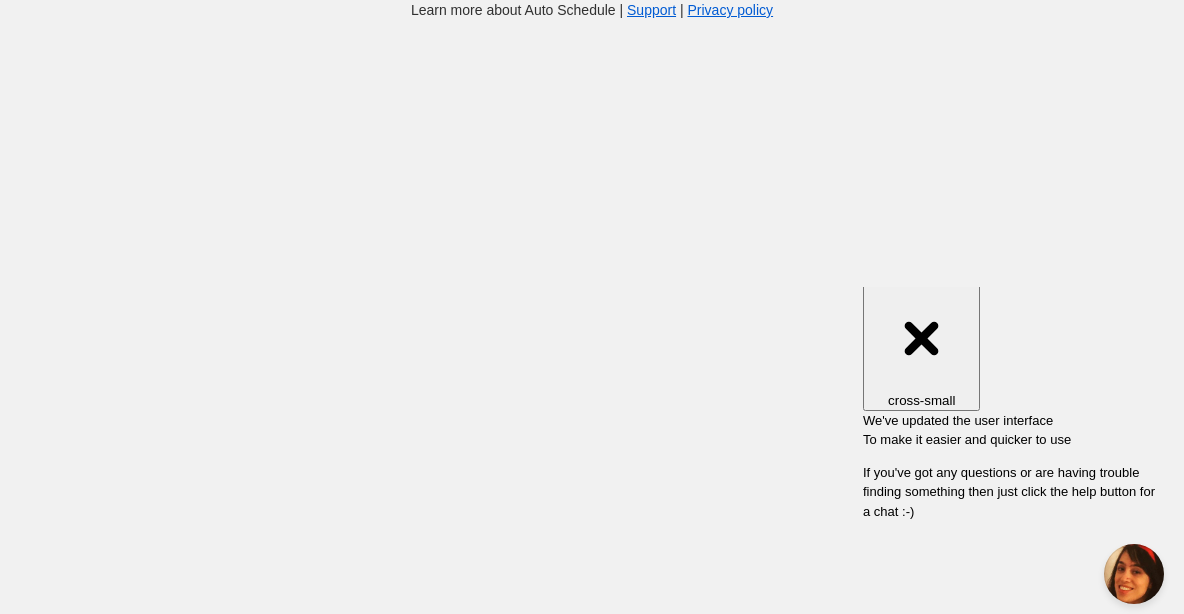 scroll, scrollTop: 20, scrollLeft: 0, axis: vertical 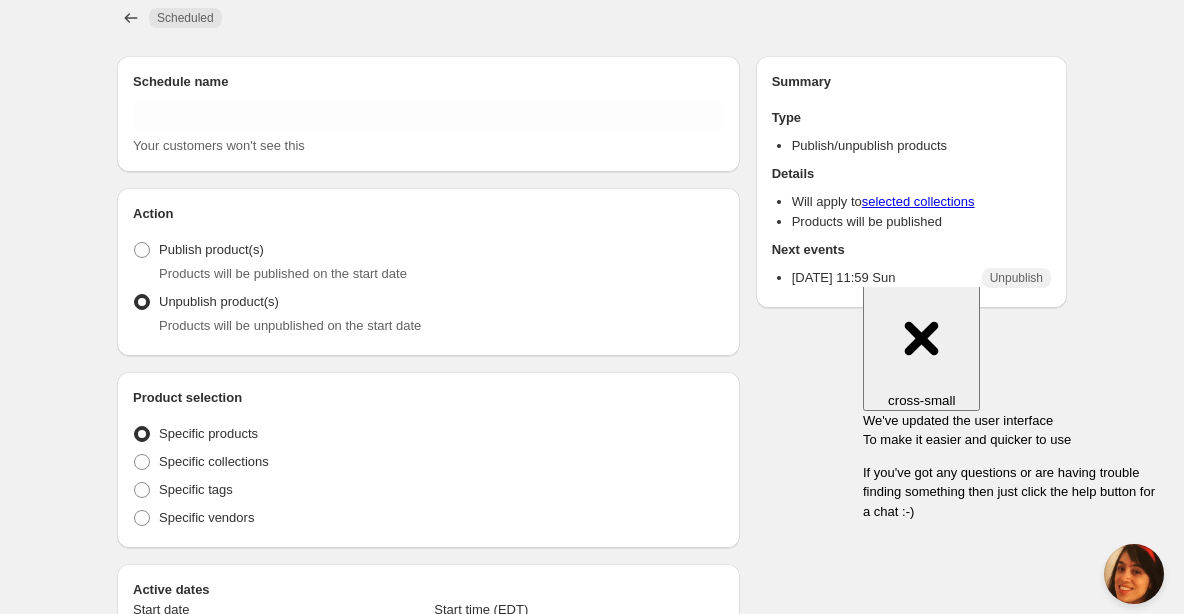 type on "PREORDER END - [PERSON_NAME] [PERSON_NAME]" 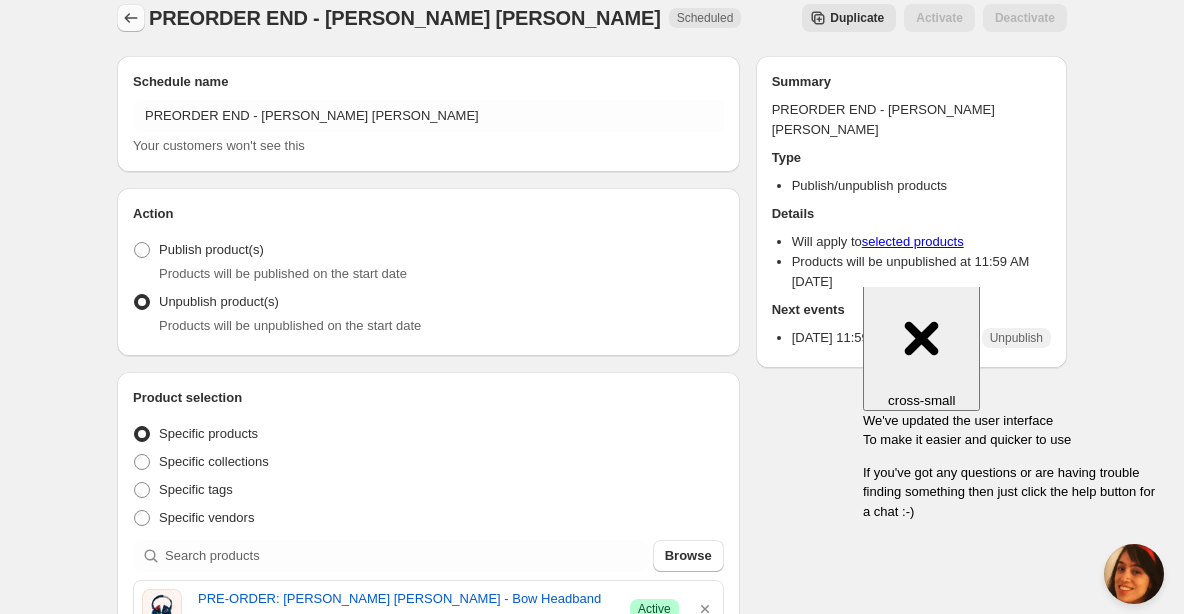click 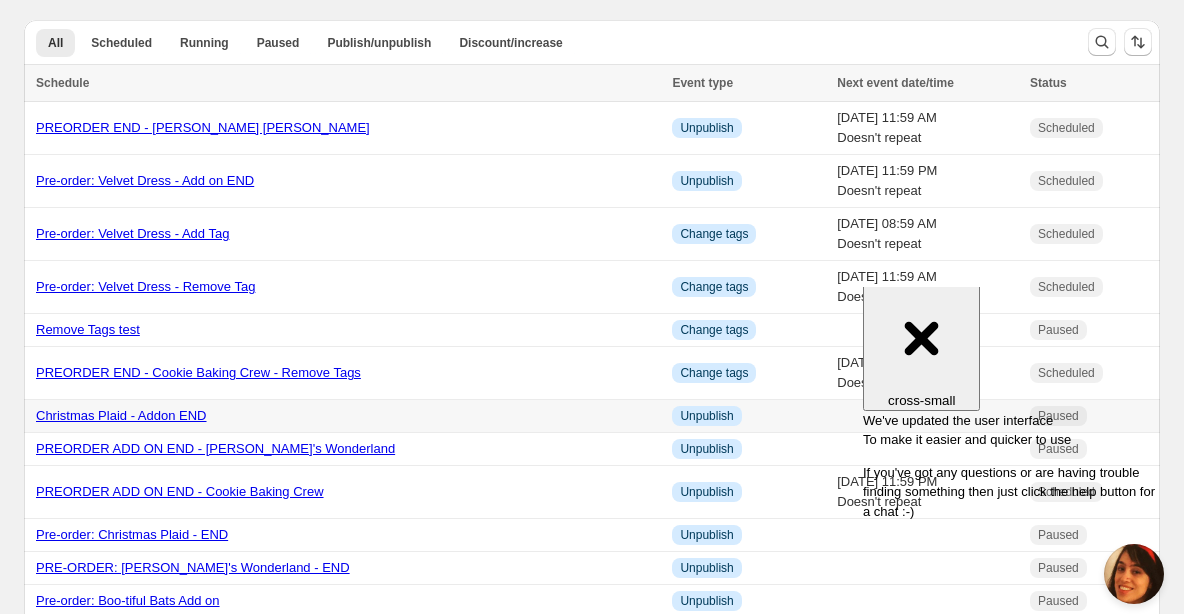 scroll, scrollTop: 0, scrollLeft: 0, axis: both 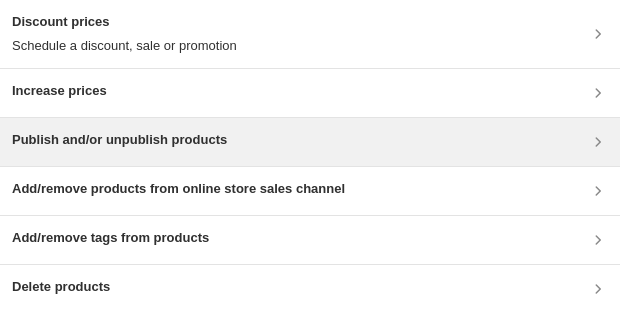 click on "Publish and/or unpublish products" at bounding box center [119, 140] 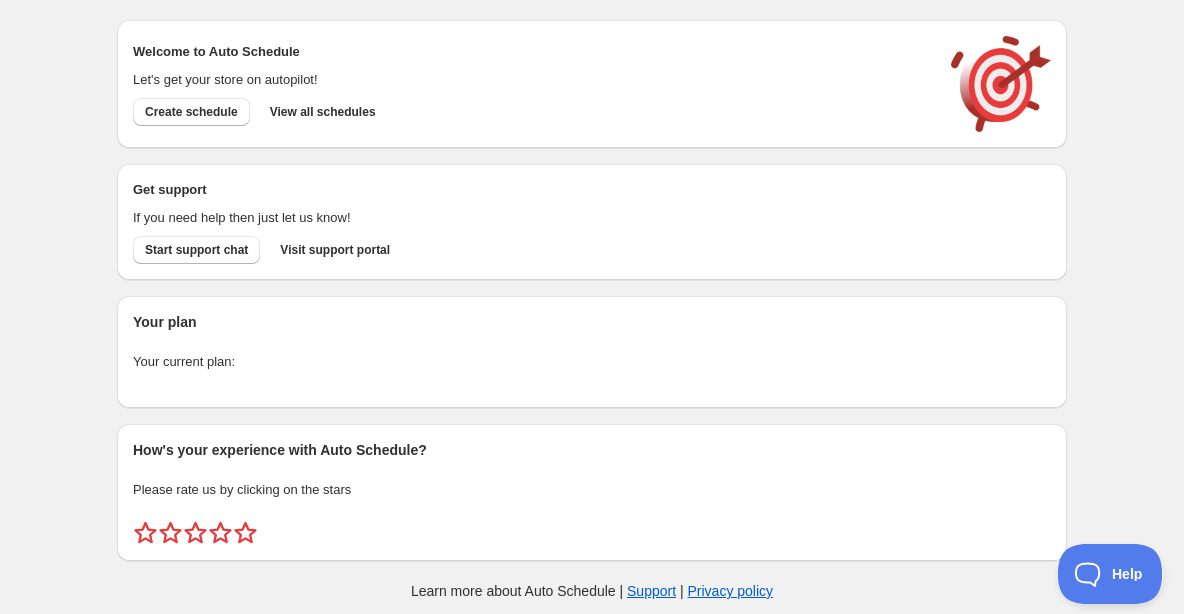 scroll, scrollTop: 0, scrollLeft: 0, axis: both 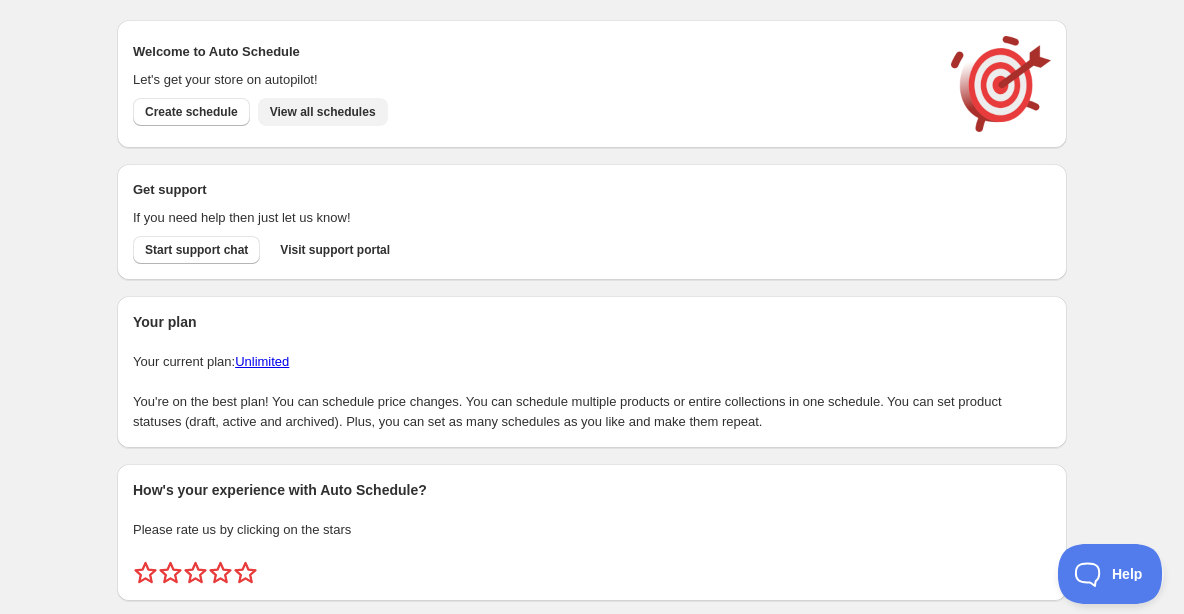 click on "View all schedules" at bounding box center (323, 112) 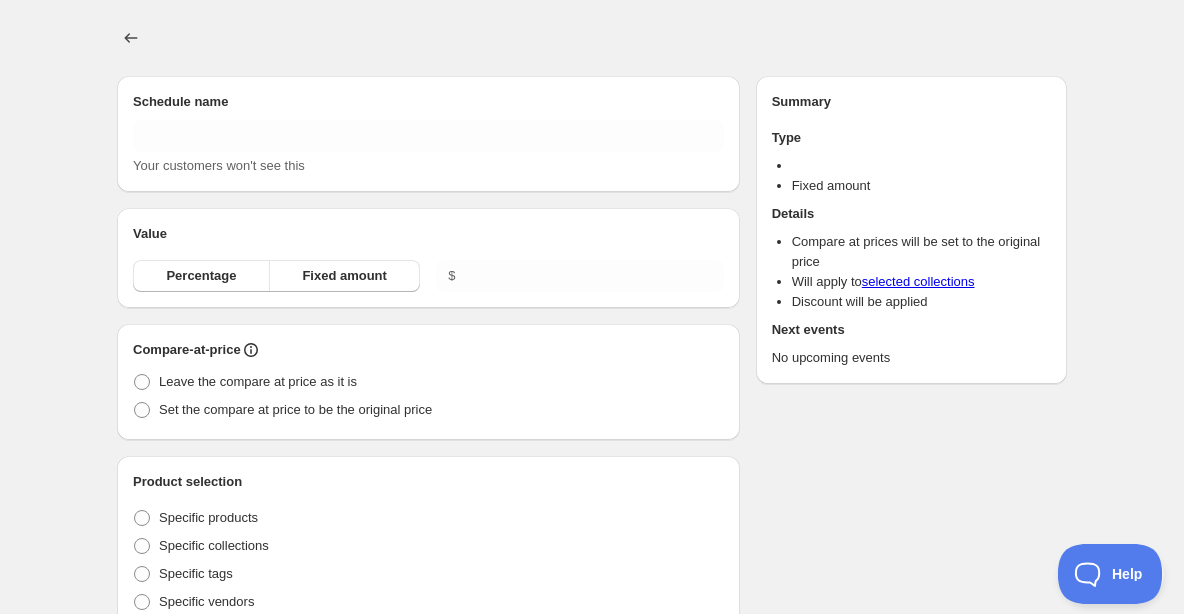 type on "New schedule [DATE] 12:52" 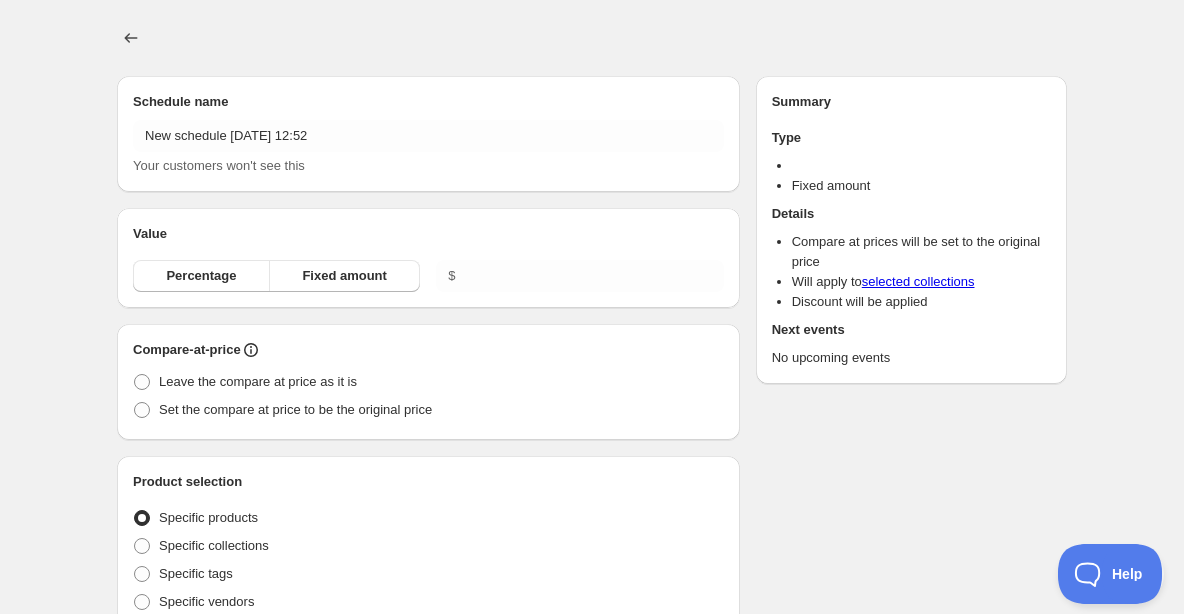 radio on "true" 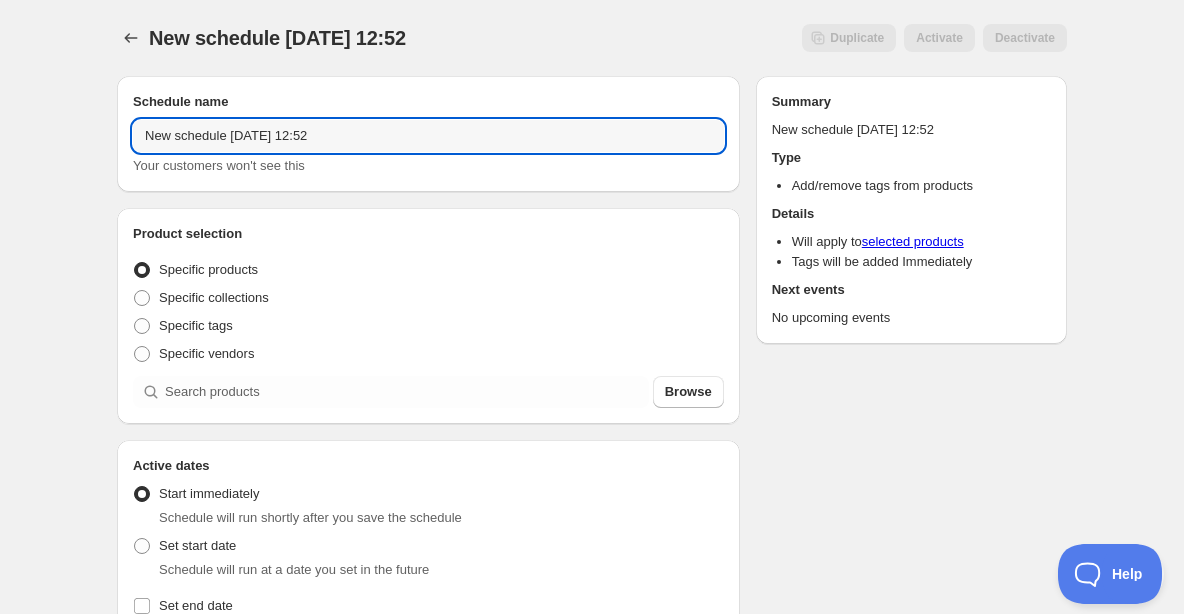 drag, startPoint x: 379, startPoint y: 136, endPoint x: 71, endPoint y: 135, distance: 308.00162 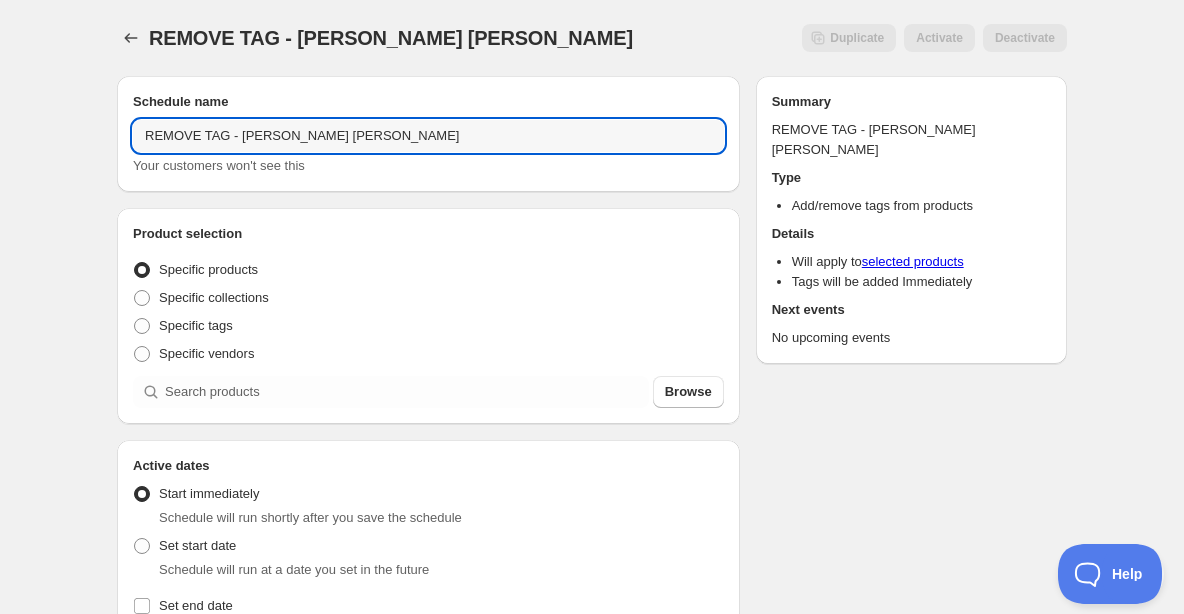 type on "REMOVE TAG - [PERSON_NAME] [PERSON_NAME]" 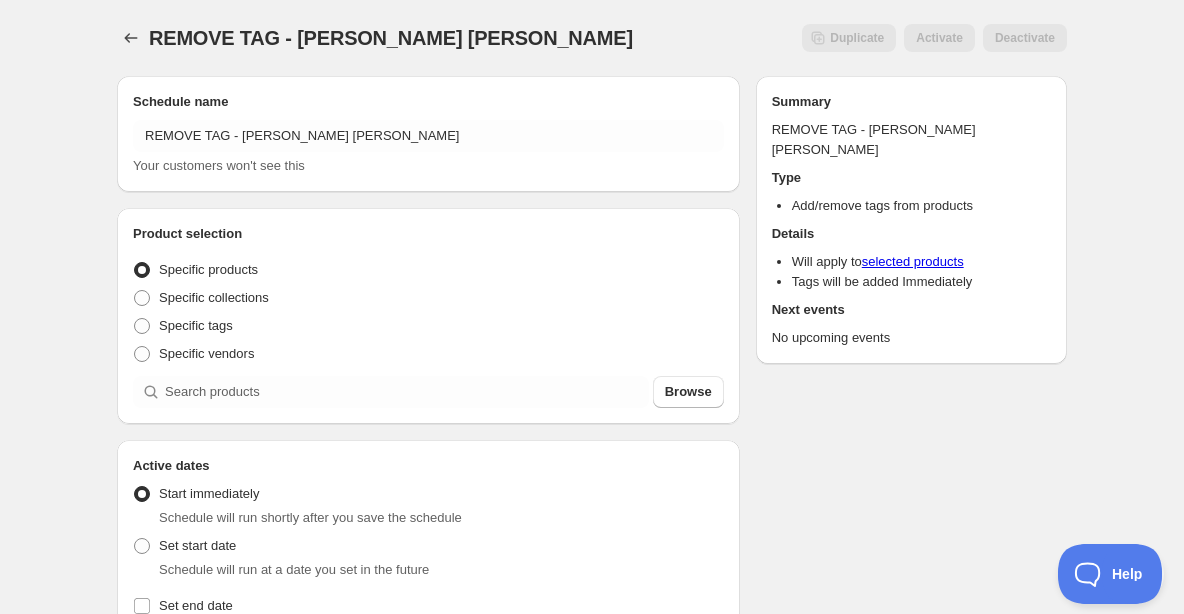 scroll, scrollTop: 137, scrollLeft: 0, axis: vertical 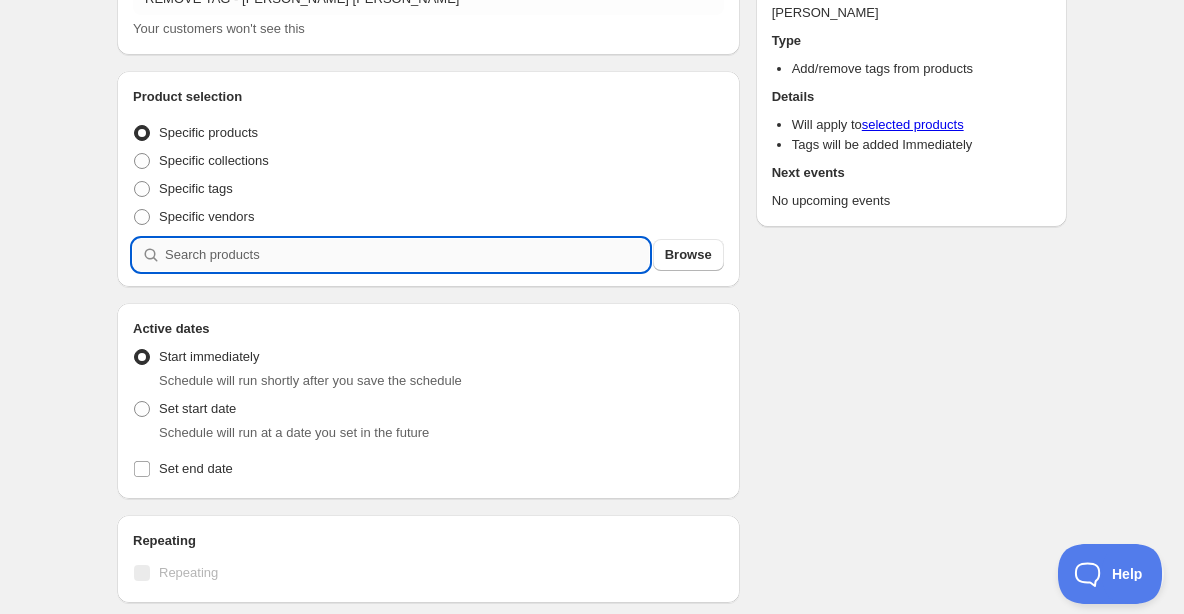 click at bounding box center (407, 255) 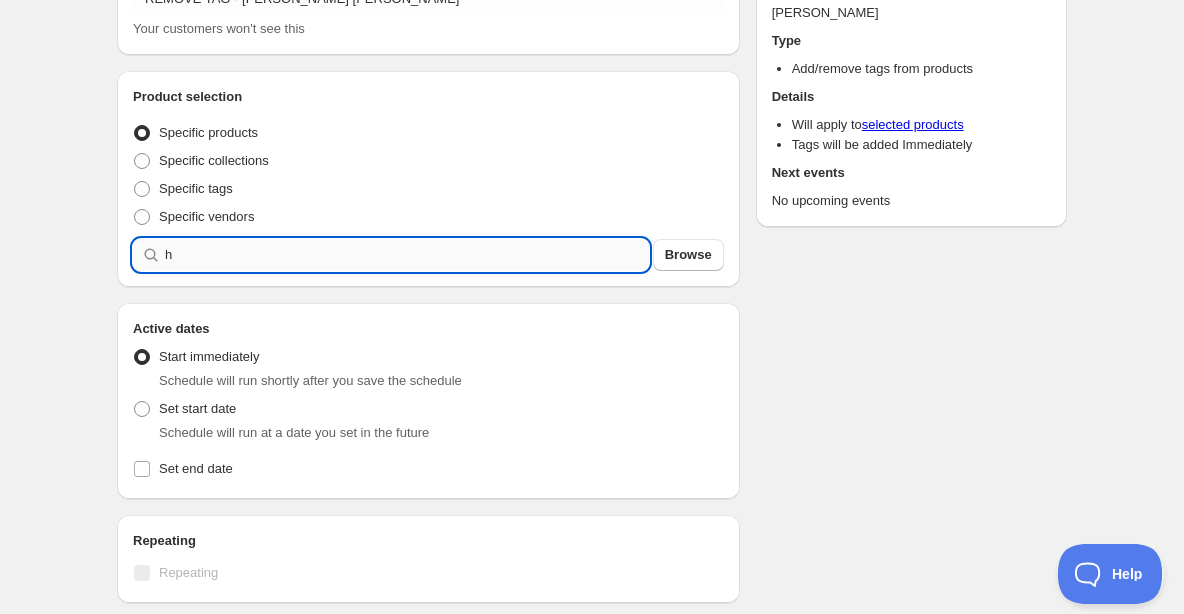 type on "h" 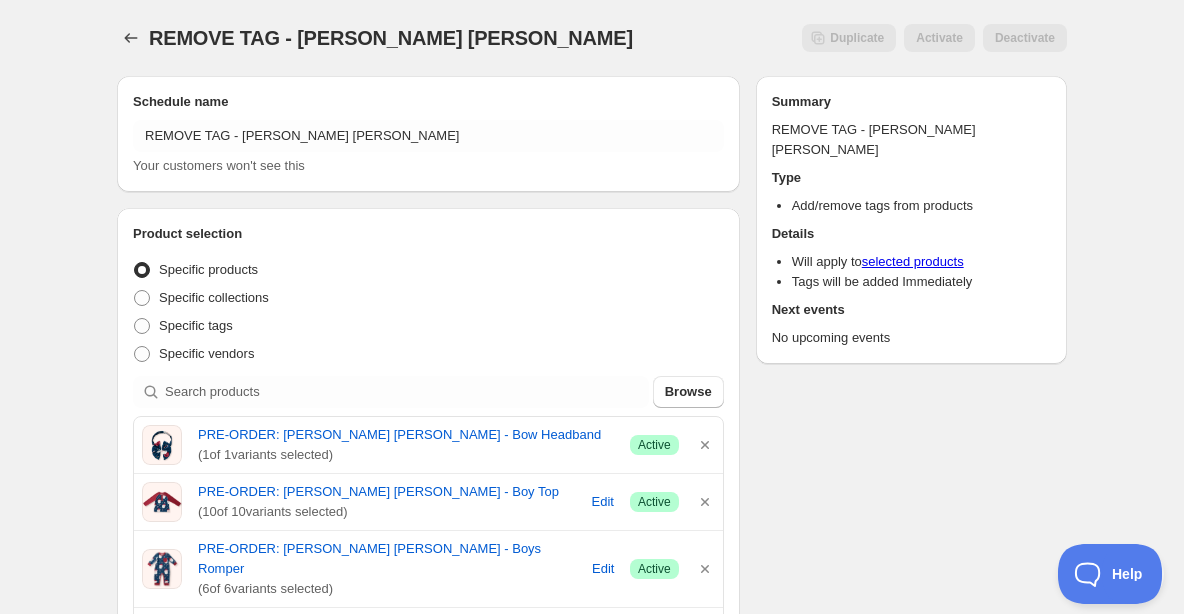 scroll, scrollTop: 0, scrollLeft: 0, axis: both 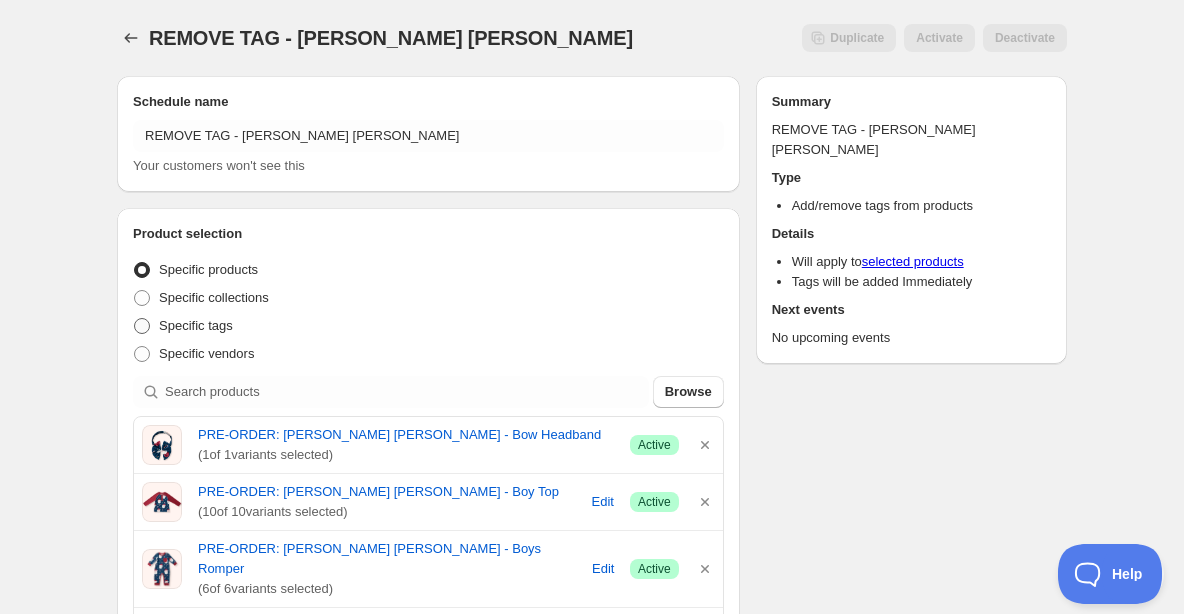 click at bounding box center (142, 326) 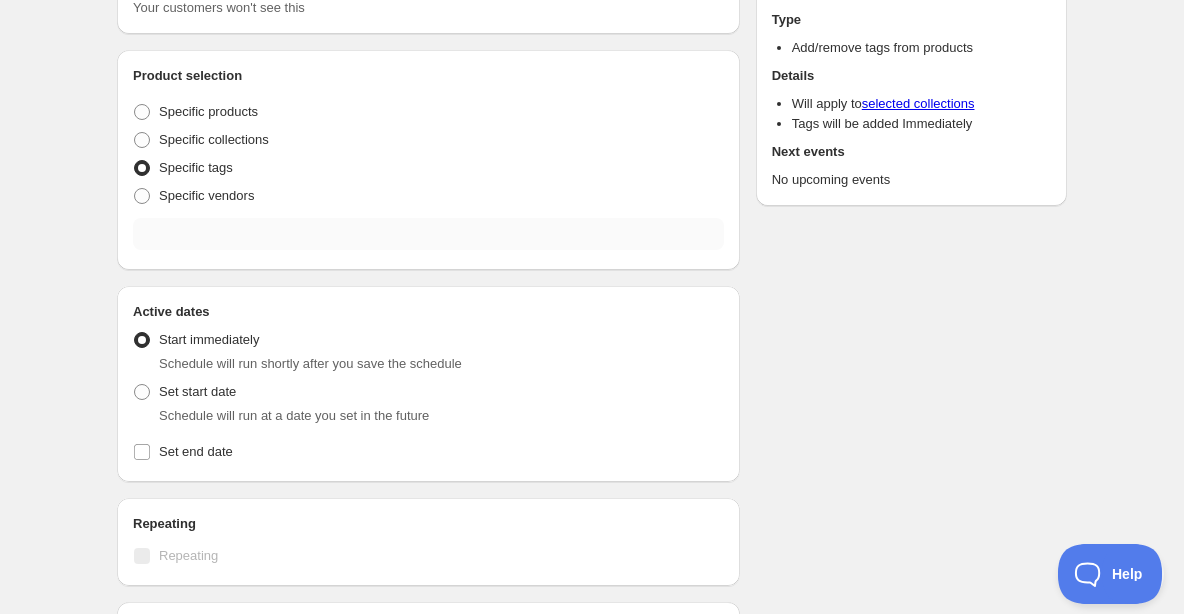 scroll, scrollTop: 139, scrollLeft: 0, axis: vertical 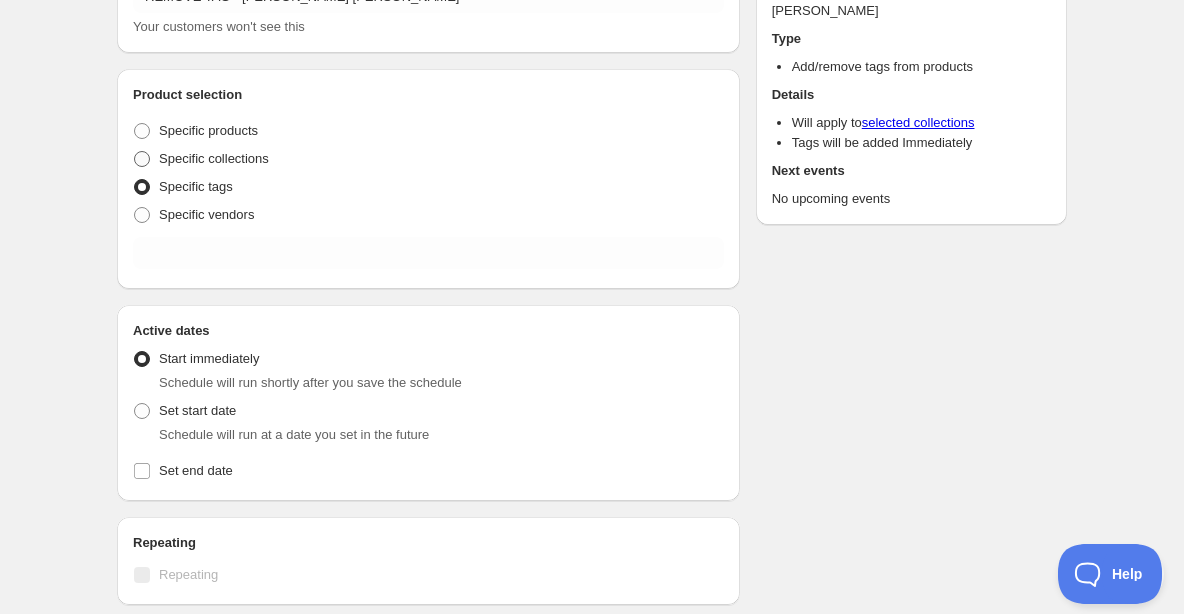 click at bounding box center (142, 159) 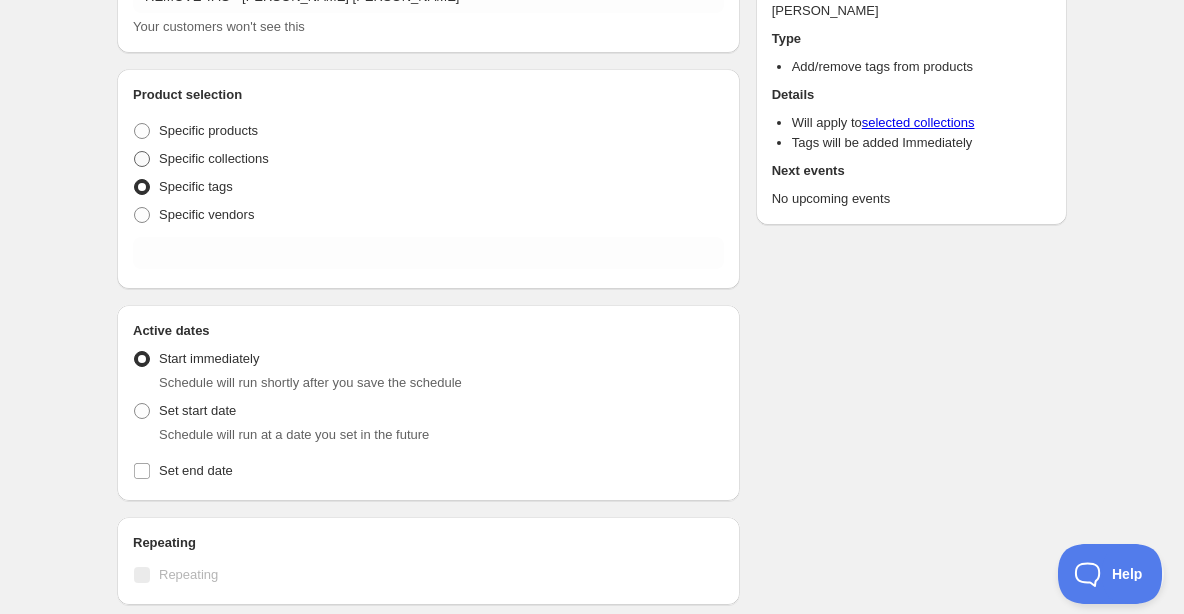 radio on "true" 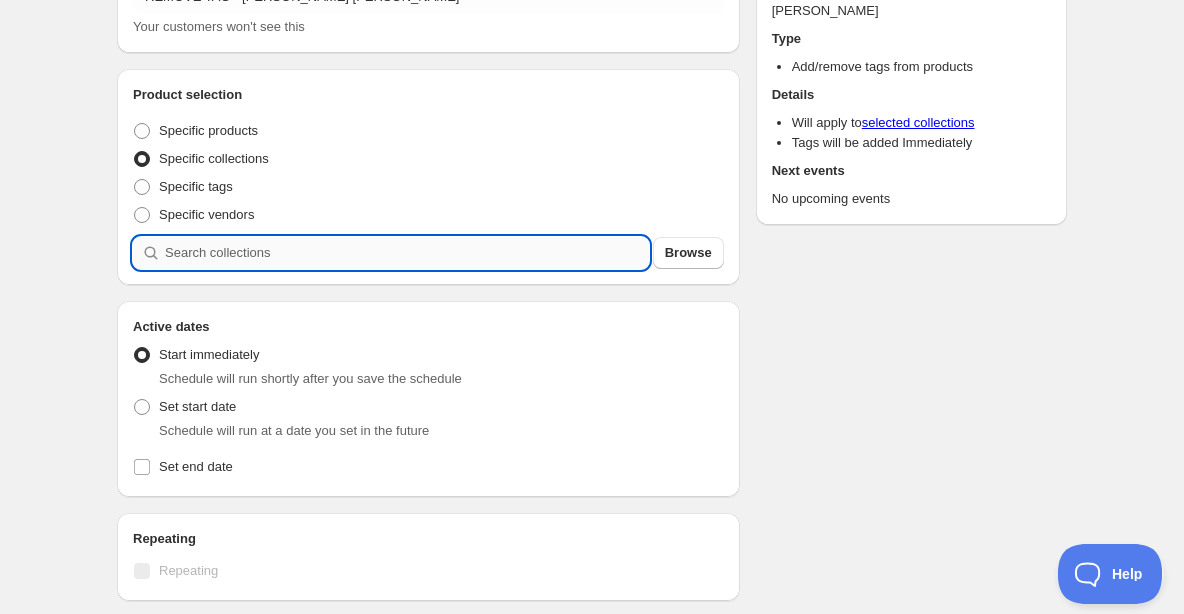 click at bounding box center (407, 253) 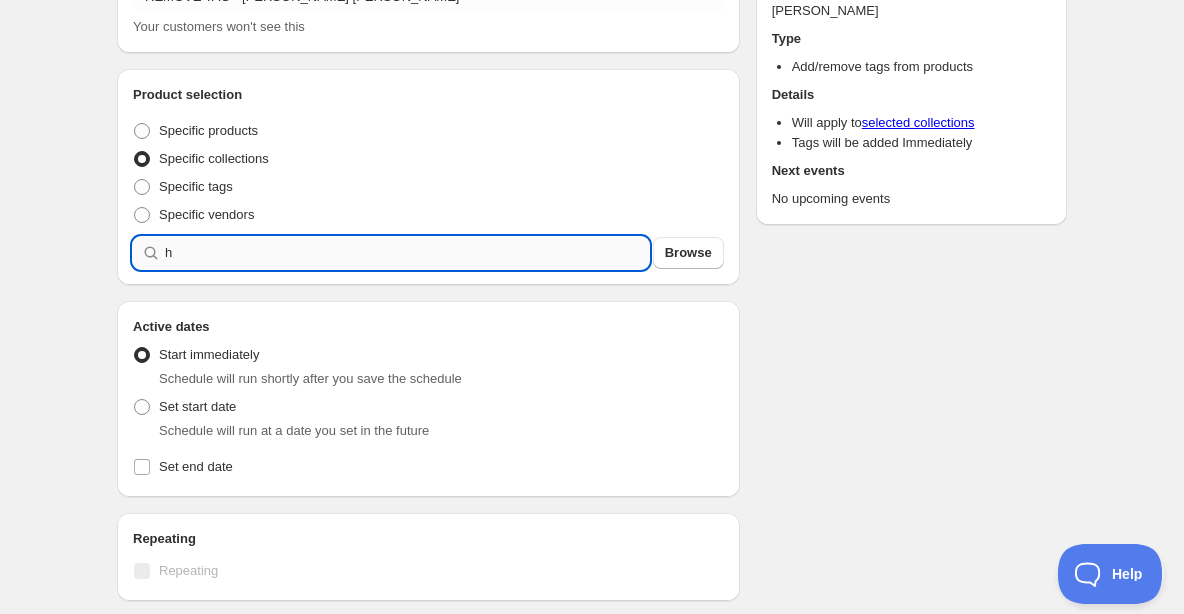 type on "h" 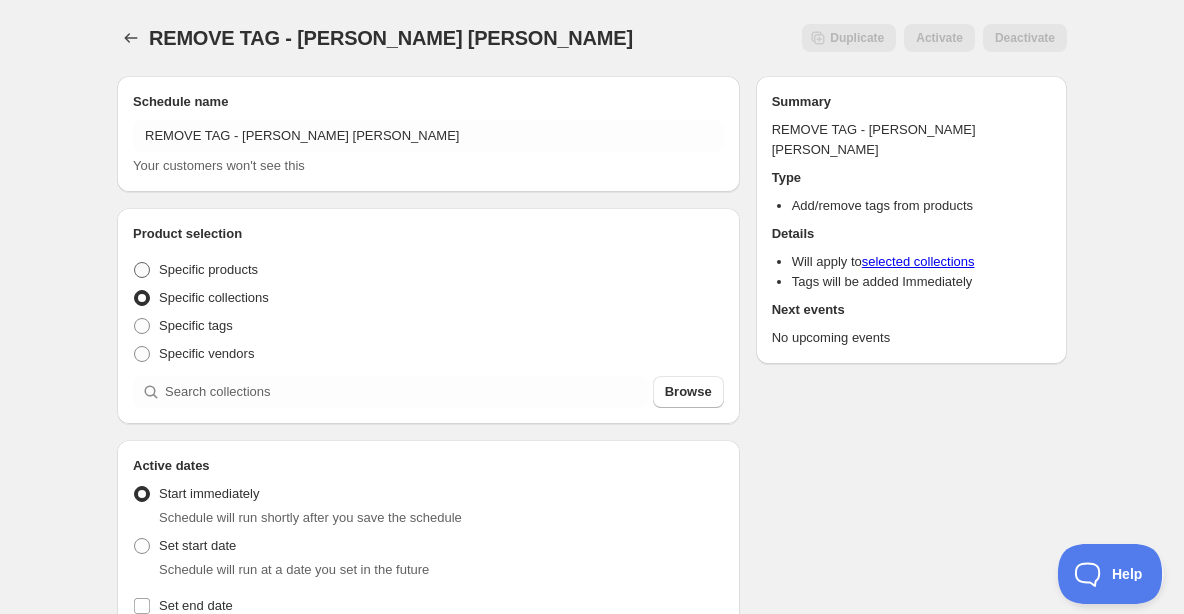 scroll, scrollTop: 0, scrollLeft: 0, axis: both 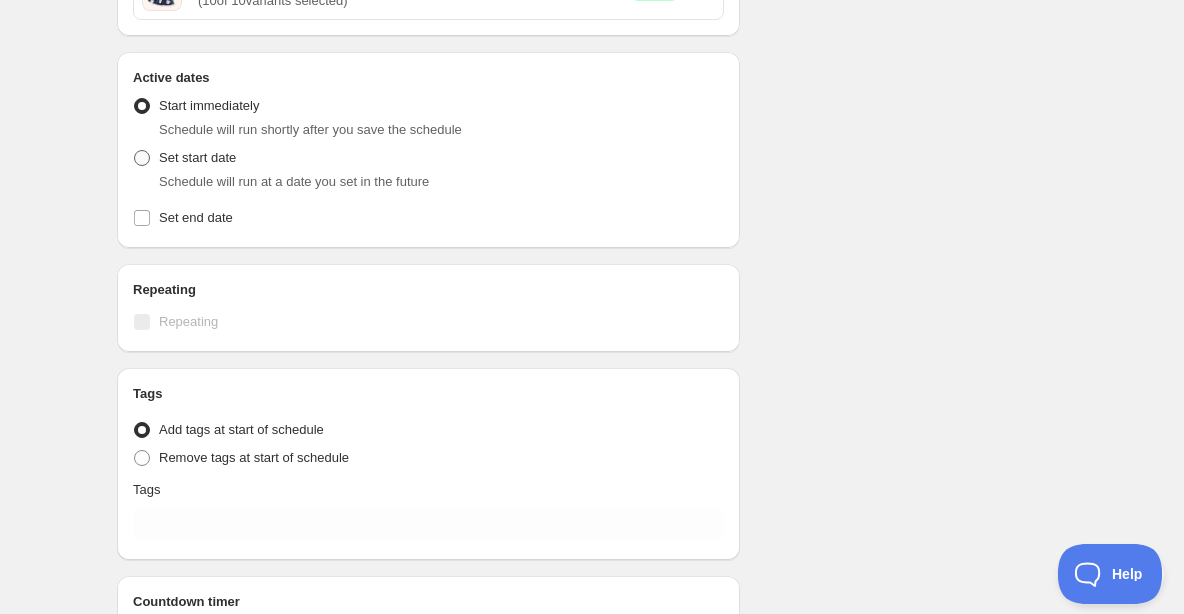 click at bounding box center (142, 158) 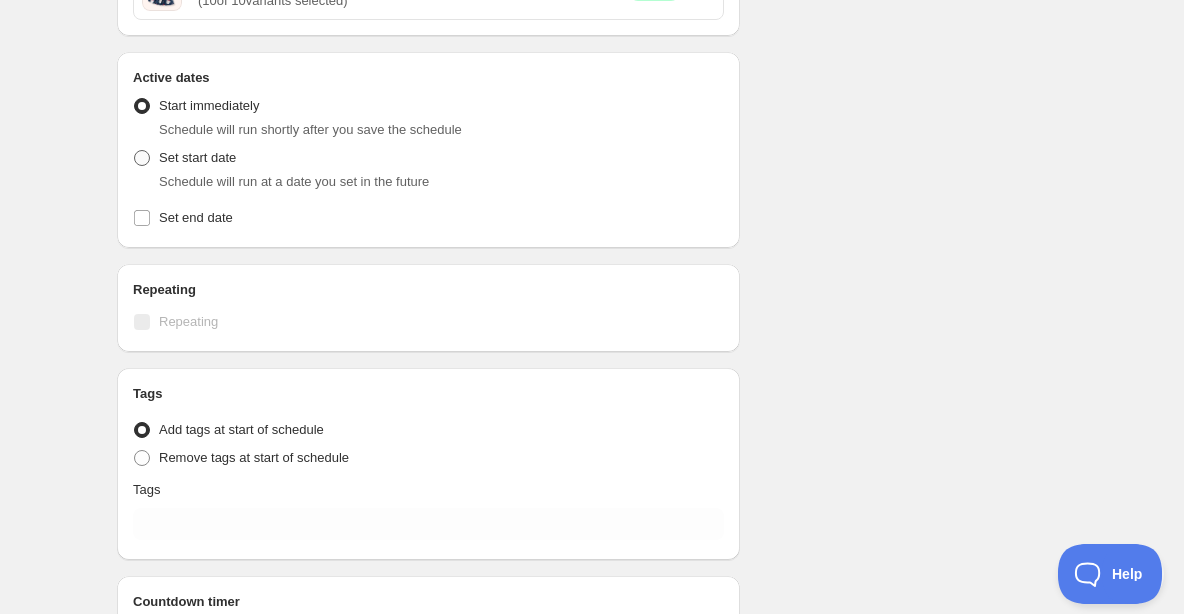 radio on "true" 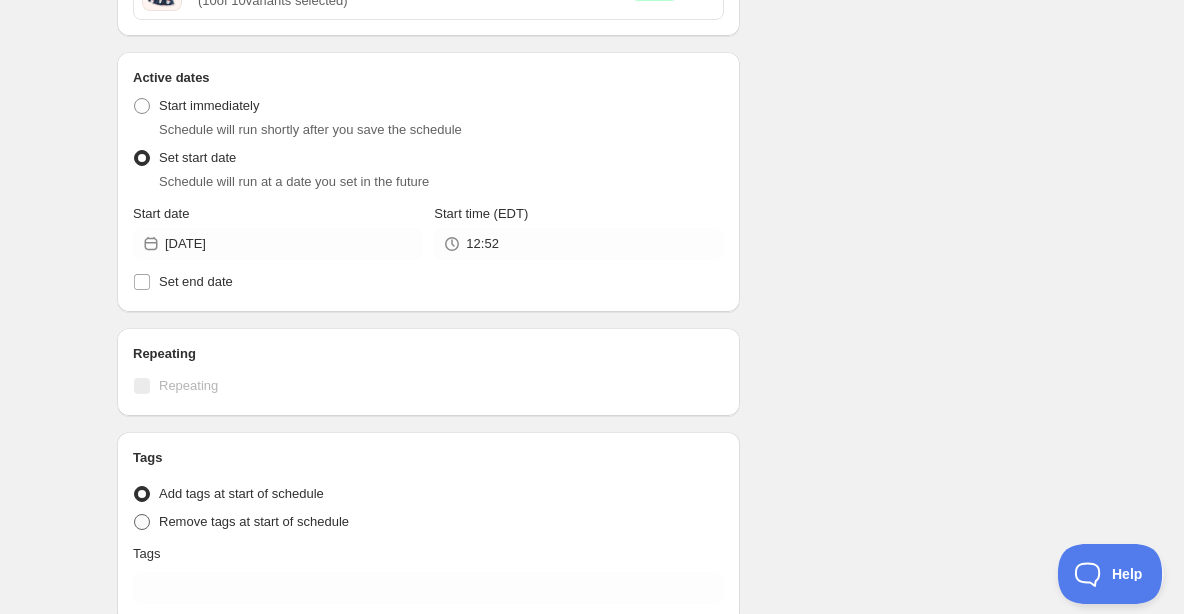 click at bounding box center [142, 522] 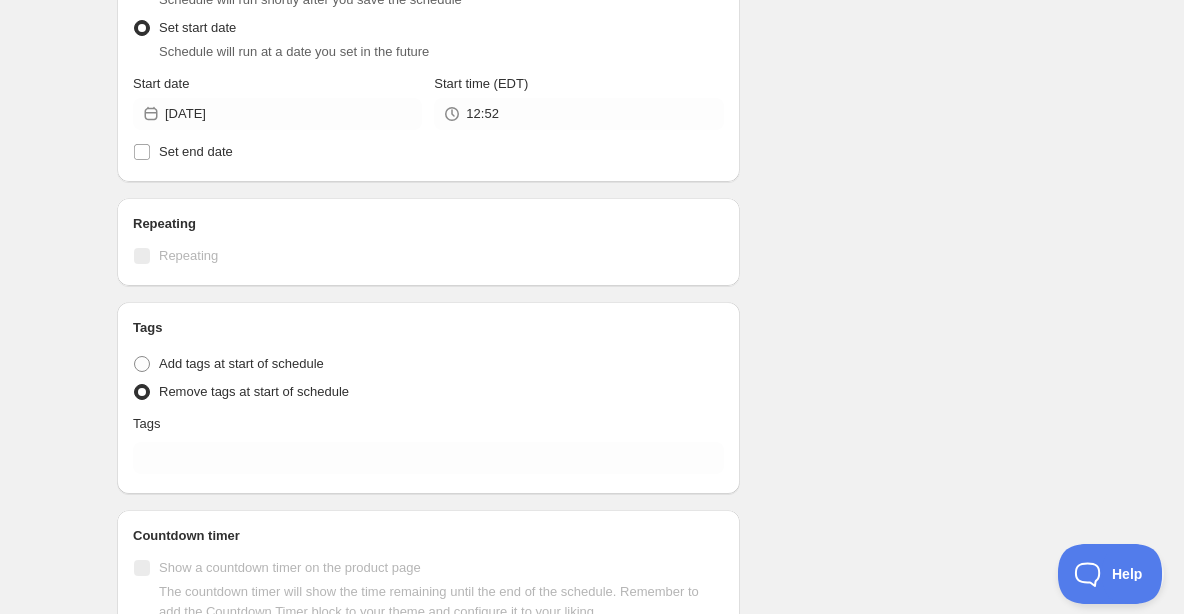 scroll, scrollTop: 989, scrollLeft: 0, axis: vertical 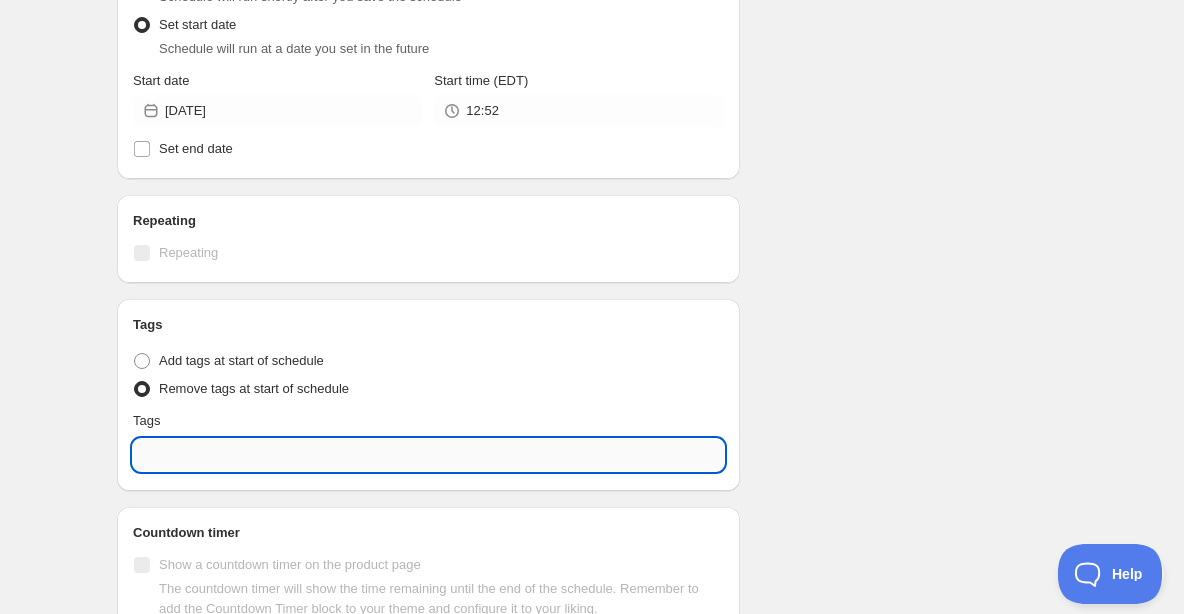 click at bounding box center (428, 455) 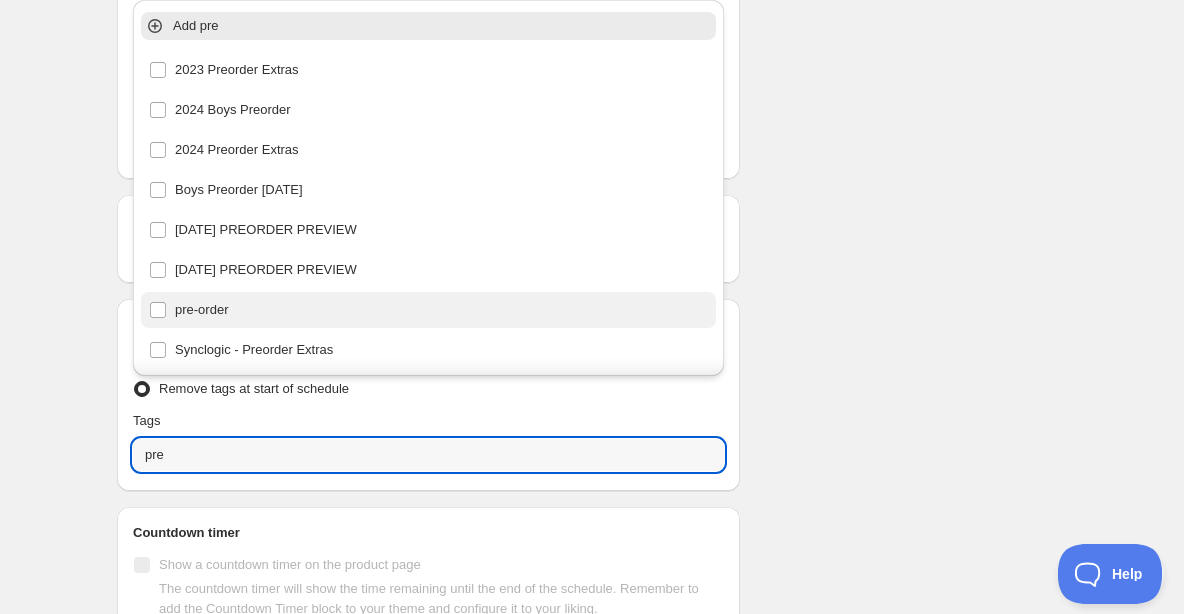 click on "pre-order" at bounding box center (428, 310) 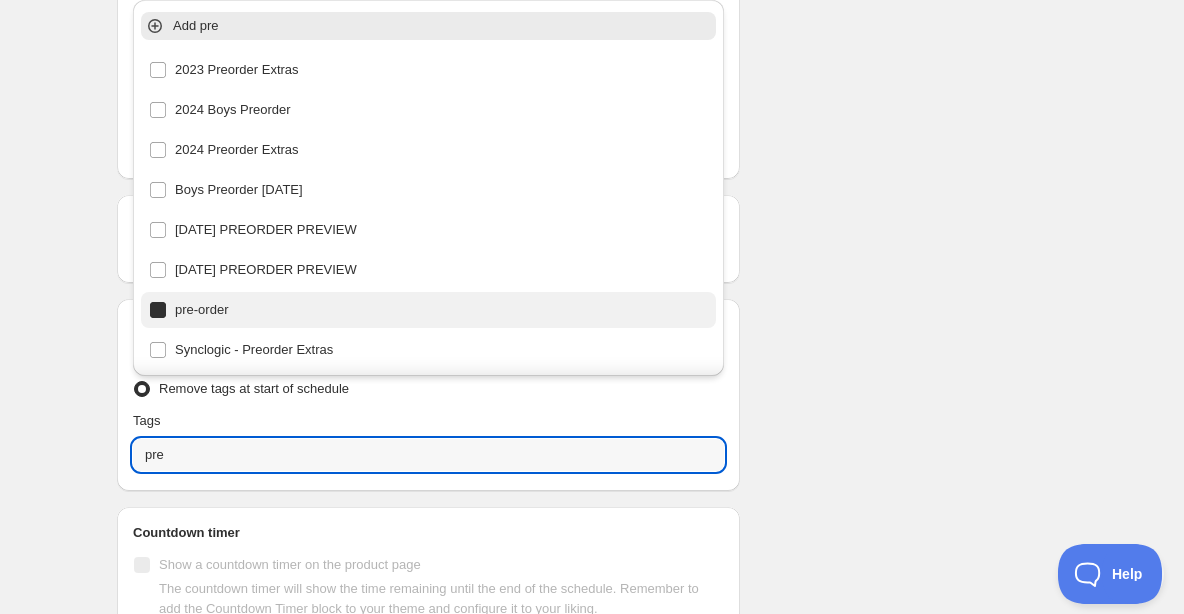 type on "pre-order" 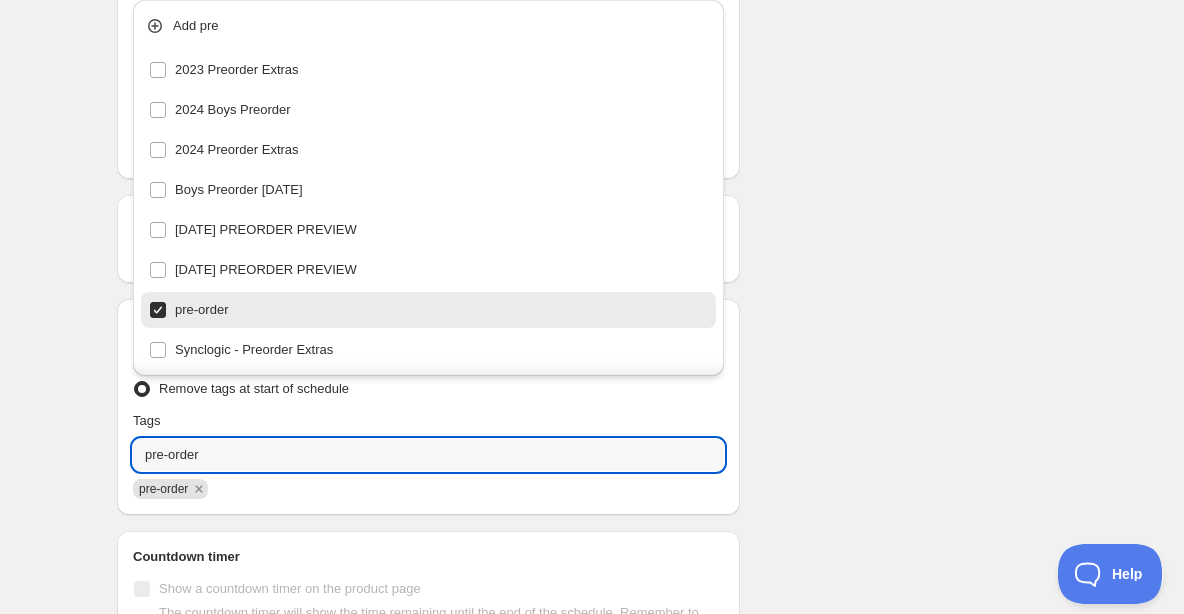 click on "Schedule name REMOVE TAG - [PERSON_NAME] [PERSON_NAME] Your customers won't see this Product selection Entity type Specific products Specific collections Specific tags Specific vendors Browse PRE-ORDER: [PERSON_NAME] [PERSON_NAME] - Bow Headband ( 1  of   1  variants selected) Success Active PRE-ORDER: [PERSON_NAME] [PERSON_NAME] - Boy Top ( 10  of   10  variants selected) Edit Success Active PRE-ORDER: [PERSON_NAME] [PERSON_NAME] - Boys Romper ( 6  of   6  variants selected) Edit Success Active PRE-ORDER: [PERSON_NAME] [PERSON_NAME] - Girls Romper ( 6  of   6  variants selected) Edit Success Active PRE-ORDER: [PERSON_NAME] [PERSON_NAME] - Kids Loungewear ( 10  of   10  variants selected) Edit Success Active PRE-ORDER: [PERSON_NAME] [PERSON_NAME] - Pants Set ( 10  of   10  variants selected) Edit Success Active PRE-ORDER: [PERSON_NAME] [PERSON_NAME] - Skirt Set ( 10  of   10  variants selected) Edit Success Active Active dates Active Date Type Start immediately Schedule will run shortly after you save the schedule Set start date Schedule will run at a date you set in the future Start date [DATE] Ok" at bounding box center [584, -95] 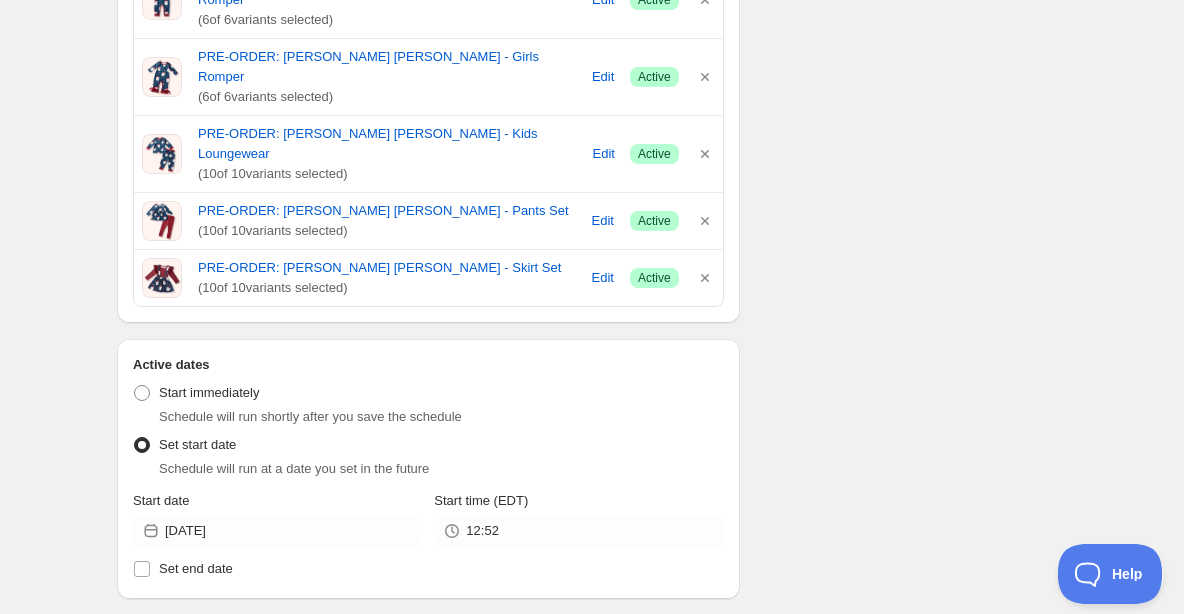 scroll, scrollTop: 566, scrollLeft: 0, axis: vertical 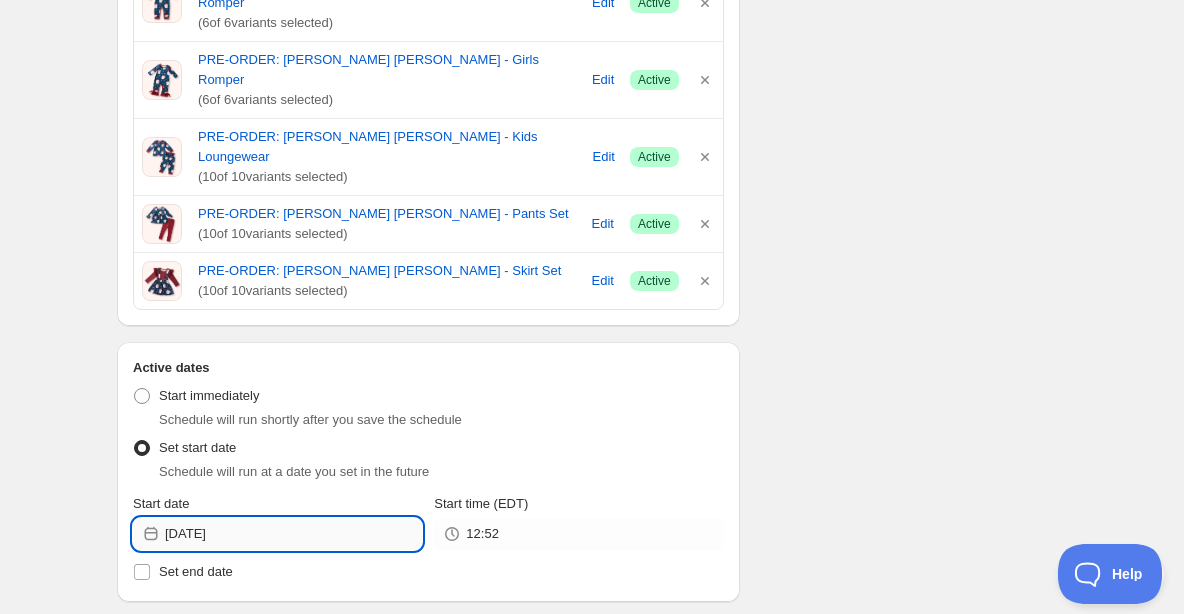 click on "[DATE]" at bounding box center (293, 534) 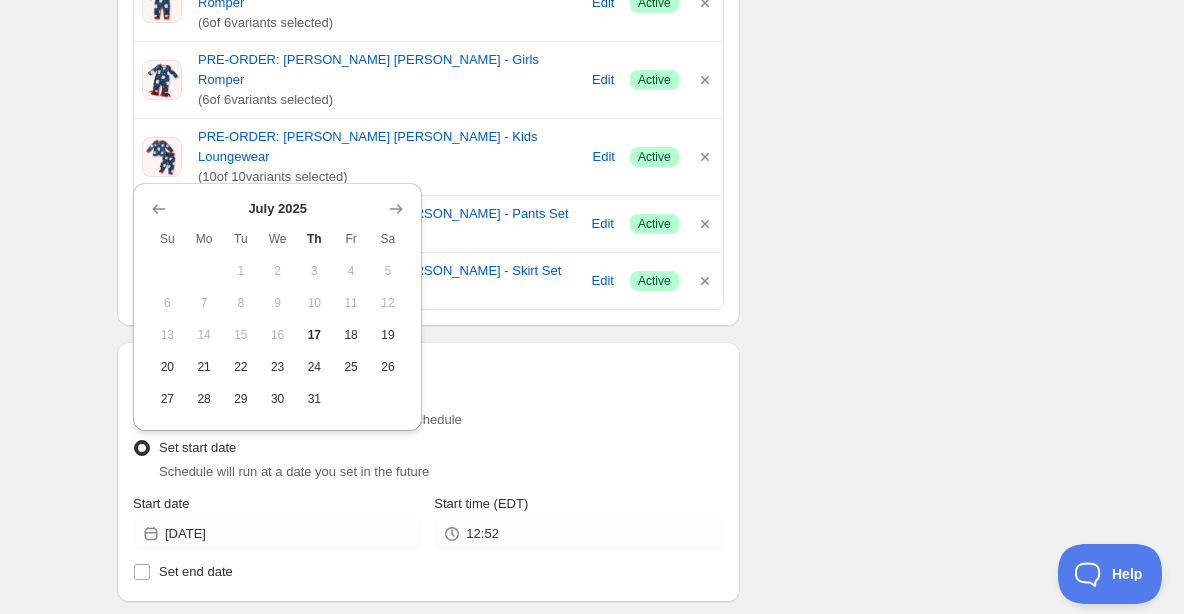 click on "Schedule name REMOVE TAG - [PERSON_NAME] [PERSON_NAME] Your customers won't see this Product selection Entity type Specific products Specific collections Specific tags Specific vendors Browse PRE-ORDER: [PERSON_NAME] [PERSON_NAME] - Bow Headband ( 1  of   1  variants selected) Success Active PRE-ORDER: [PERSON_NAME] [PERSON_NAME] - Boy Top ( 10  of   10  variants selected) Edit Success Active PRE-ORDER: [PERSON_NAME] [PERSON_NAME] - Boys Romper ( 6  of   6  variants selected) Edit Success Active PRE-ORDER: [PERSON_NAME] [PERSON_NAME] - Girls Romper ( 6  of   6  variants selected) Edit Success Active PRE-ORDER: [PERSON_NAME] [PERSON_NAME] - Kids Loungewear ( 10  of   10  variants selected) Edit Success Active PRE-ORDER: [PERSON_NAME] [PERSON_NAME] - Pants Set ( 10  of   10  variants selected) Edit Success Active PRE-ORDER: [PERSON_NAME] [PERSON_NAME] - Skirt Set ( 10  of   10  variants selected) Edit Success Active Active dates Active Date Type Start immediately Schedule will run shortly after you save the schedule Set start date Schedule will run at a date you set in the future Start date [DATE] Ok" at bounding box center (584, 328) 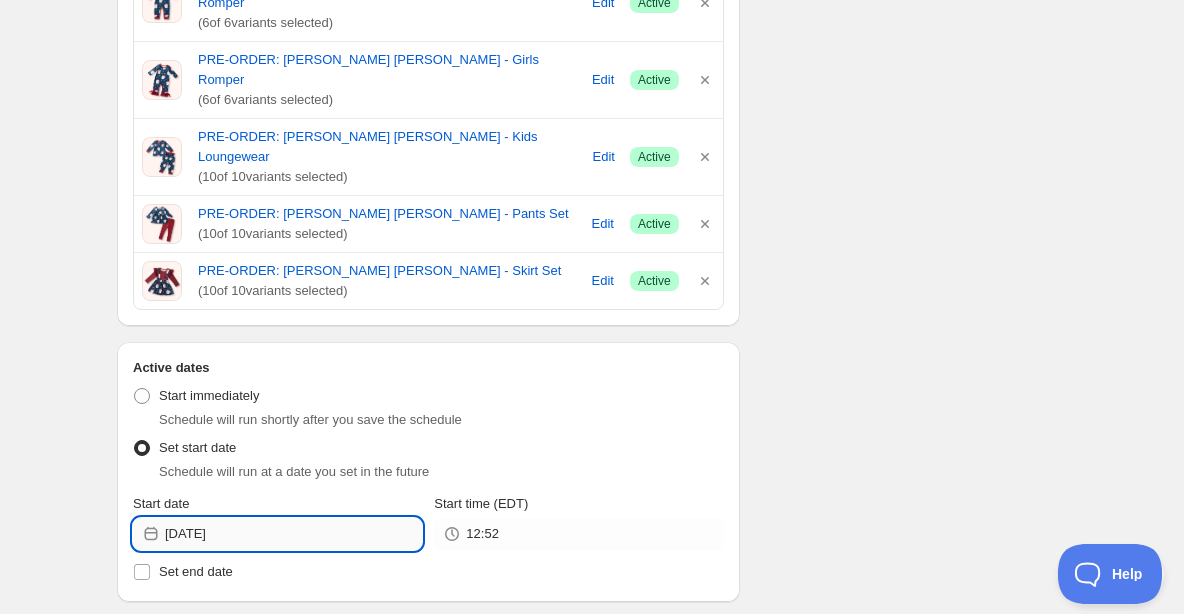click on "[DATE]" at bounding box center [293, 534] 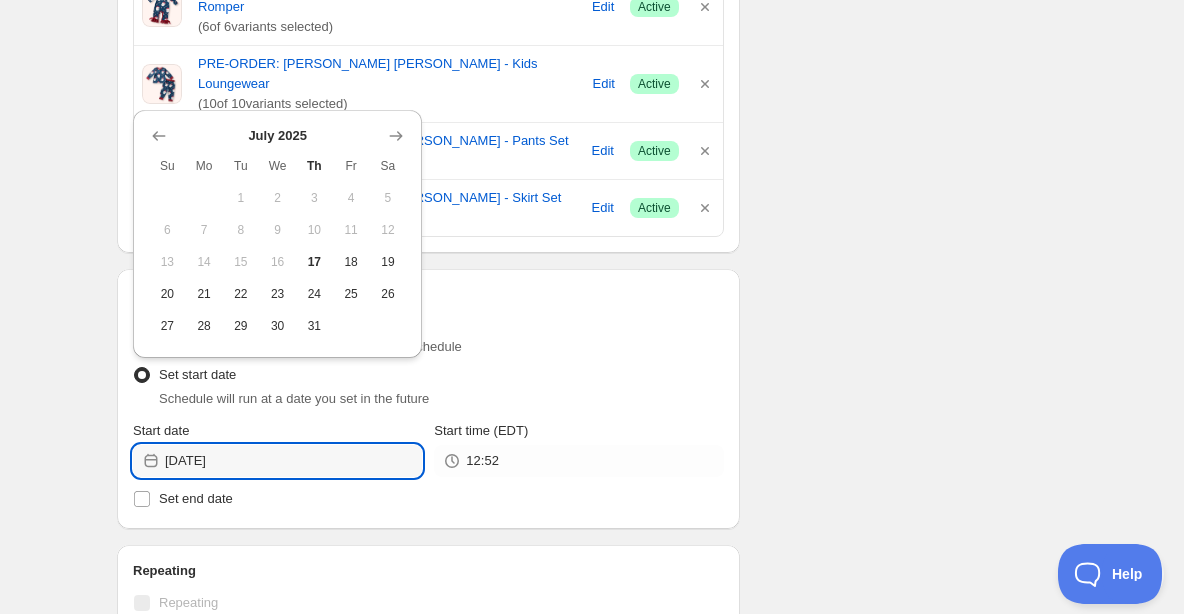 scroll, scrollTop: 637, scrollLeft: 0, axis: vertical 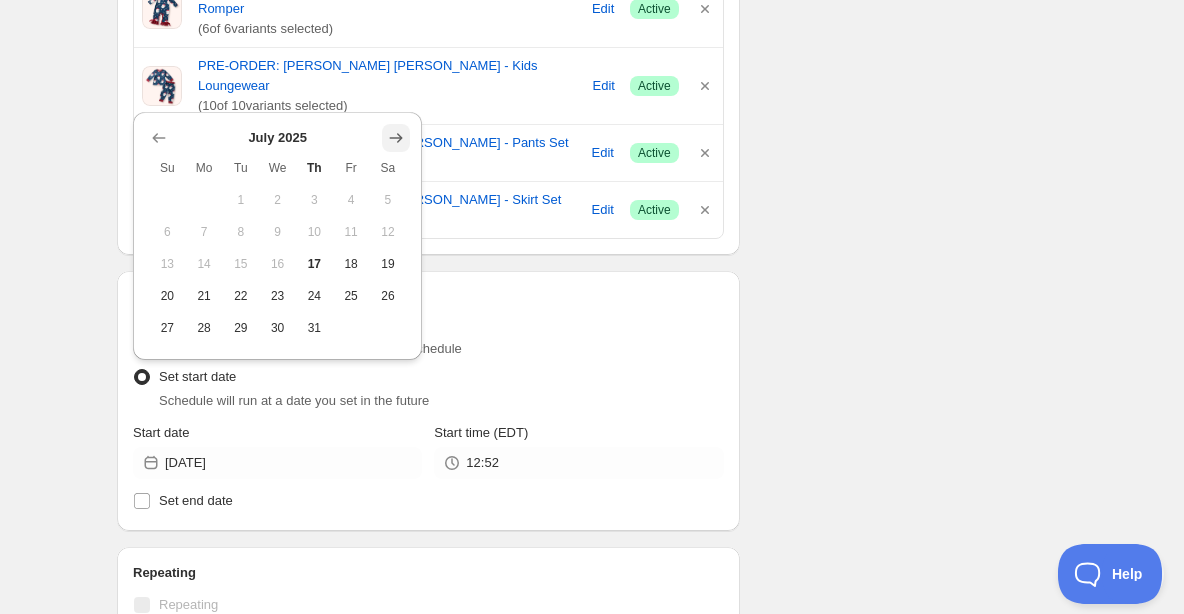 click 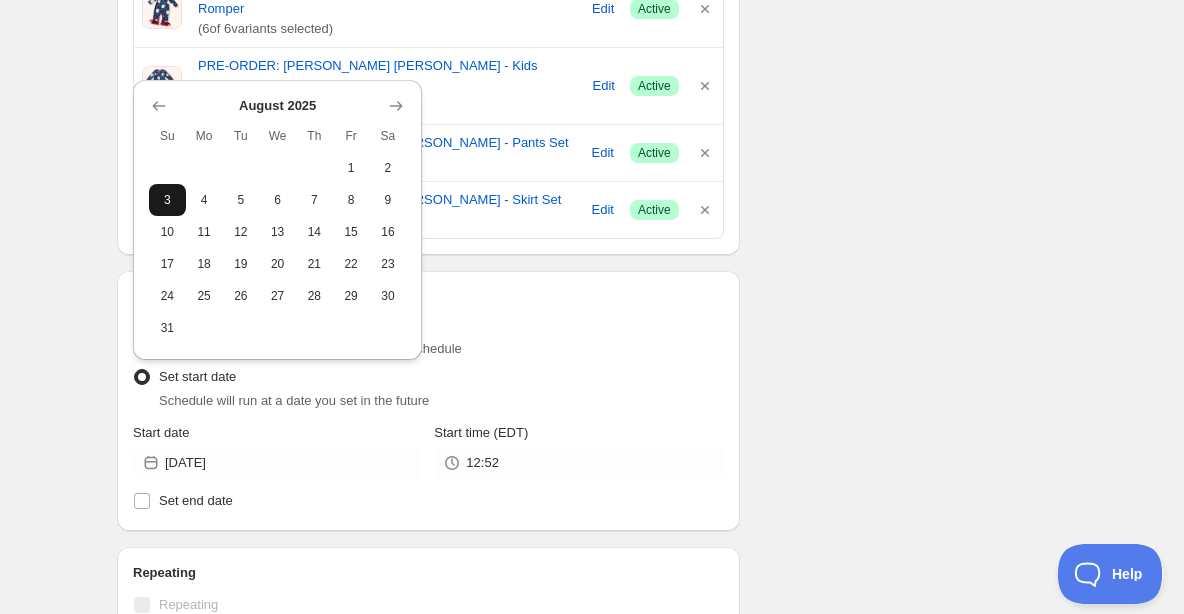 click on "3" at bounding box center (167, 200) 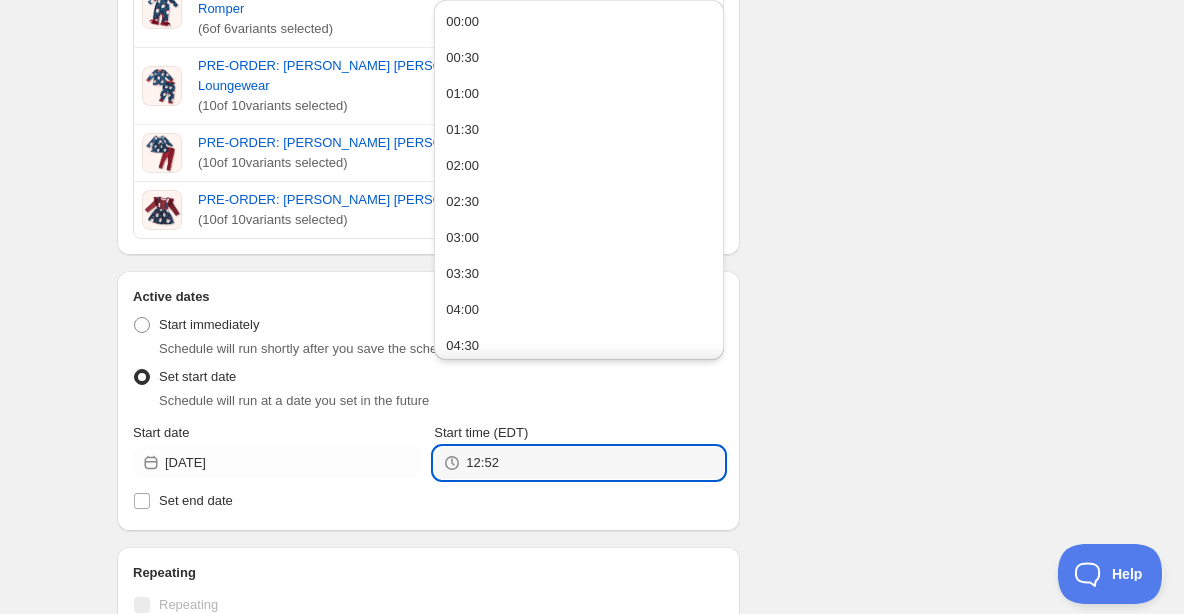 drag, startPoint x: 510, startPoint y: 404, endPoint x: 428, endPoint y: 401, distance: 82.05486 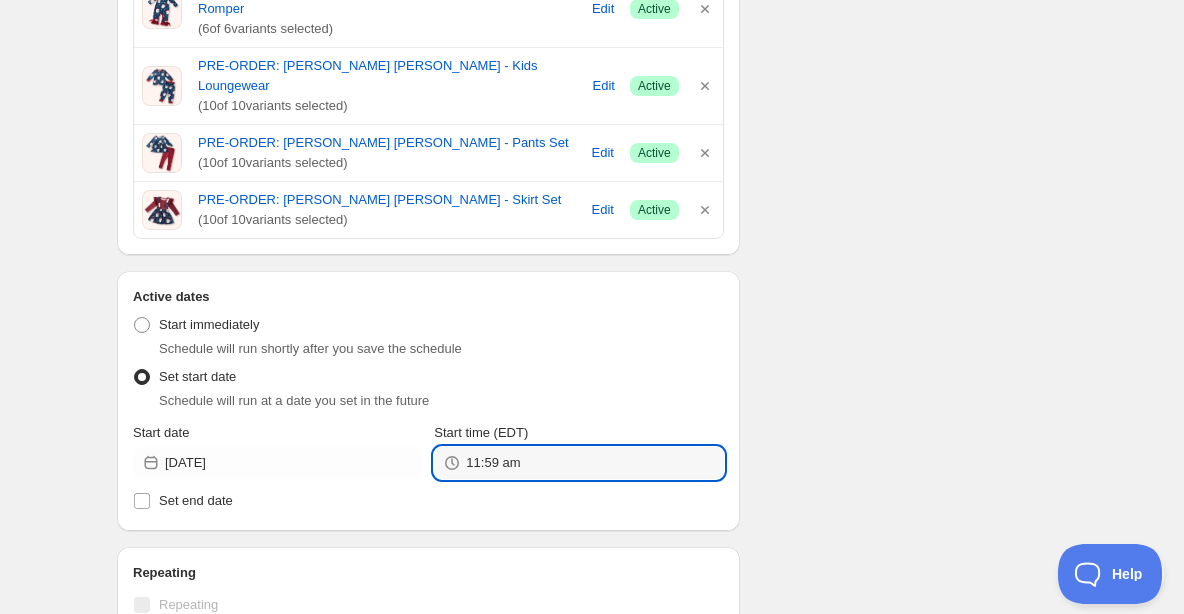 type on "11:59" 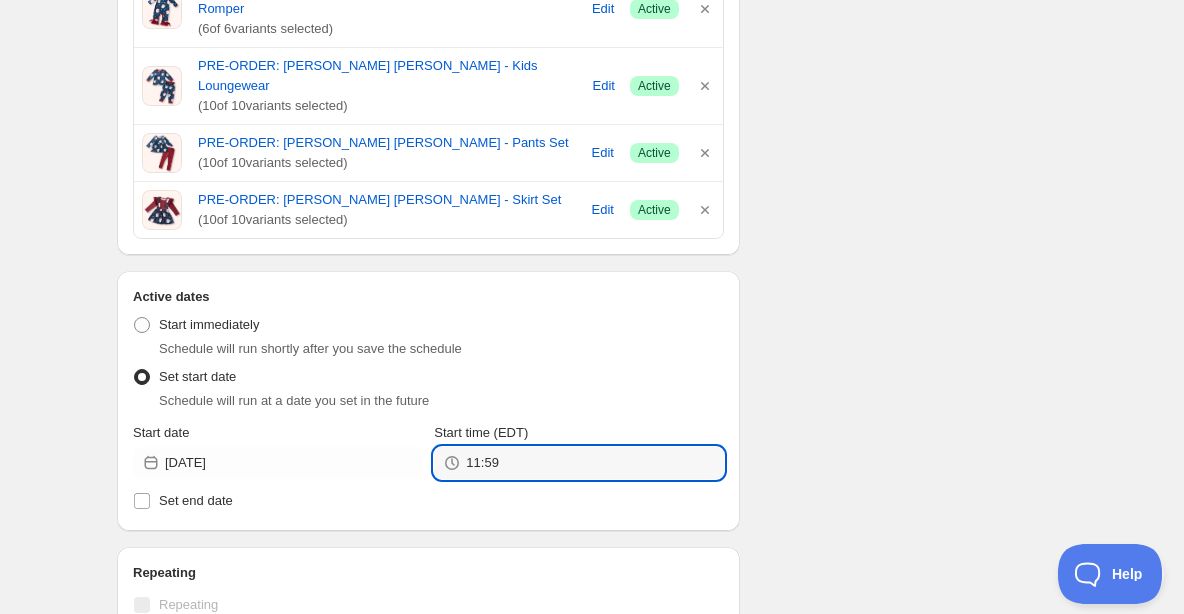 click on "Schedule name REMOVE TAG - [PERSON_NAME] [PERSON_NAME] Your customers won't see this Product selection Entity type Specific products Specific collections Specific tags Specific vendors Browse PRE-ORDER: [PERSON_NAME] [PERSON_NAME] - Bow Headband ( 1  of   1  variants selected) Success Active PRE-ORDER: [PERSON_NAME] [PERSON_NAME] - Boy Top ( 10  of   10  variants selected) Edit Success Active PRE-ORDER: [PERSON_NAME] [PERSON_NAME] - Boys Romper ( 6  of   6  variants selected) Edit Success Active PRE-ORDER: [PERSON_NAME] [PERSON_NAME] - Girls Romper ( 6  of   6  variants selected) Edit Success Active PRE-ORDER: [PERSON_NAME] [PERSON_NAME] - Kids Loungewear ( 10  of   10  variants selected) Edit Success Active PRE-ORDER: [PERSON_NAME] [PERSON_NAME] - Pants Set ( 10  of   10  variants selected) Edit Success Active PRE-ORDER: [PERSON_NAME] [PERSON_NAME] - Skirt Set ( 10  of   10  variants selected) Edit Success Active Active dates Active Date Type Start immediately Schedule will run shortly after you save the schedule Set start date Schedule will run at a date you set in the future Start date [DATE] Ok" at bounding box center (584, 257) 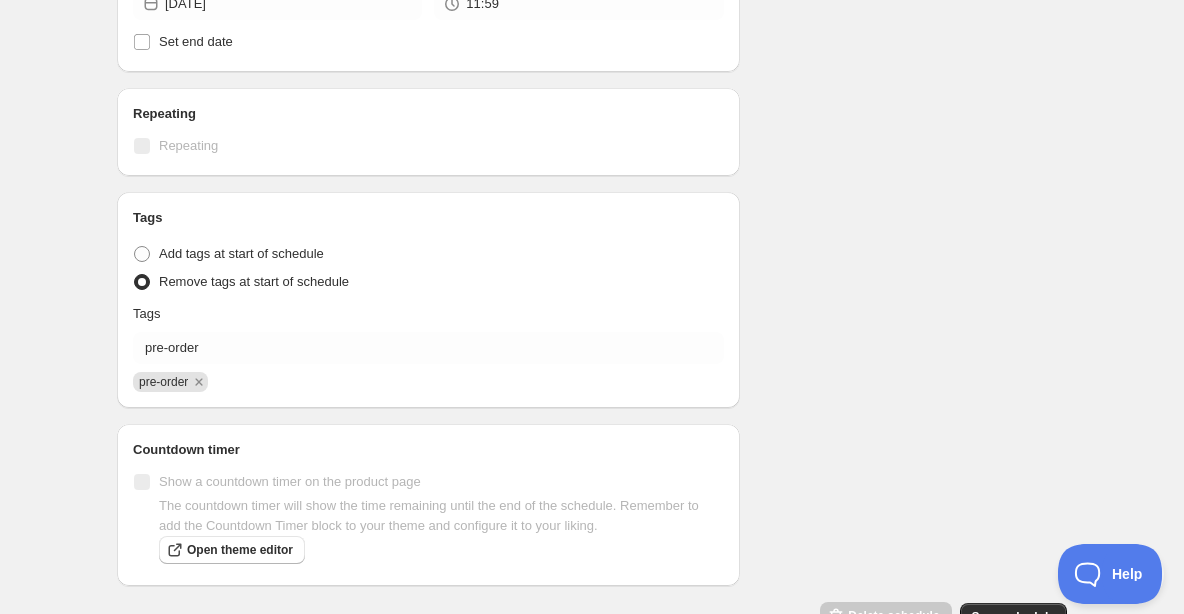 scroll, scrollTop: 1095, scrollLeft: 0, axis: vertical 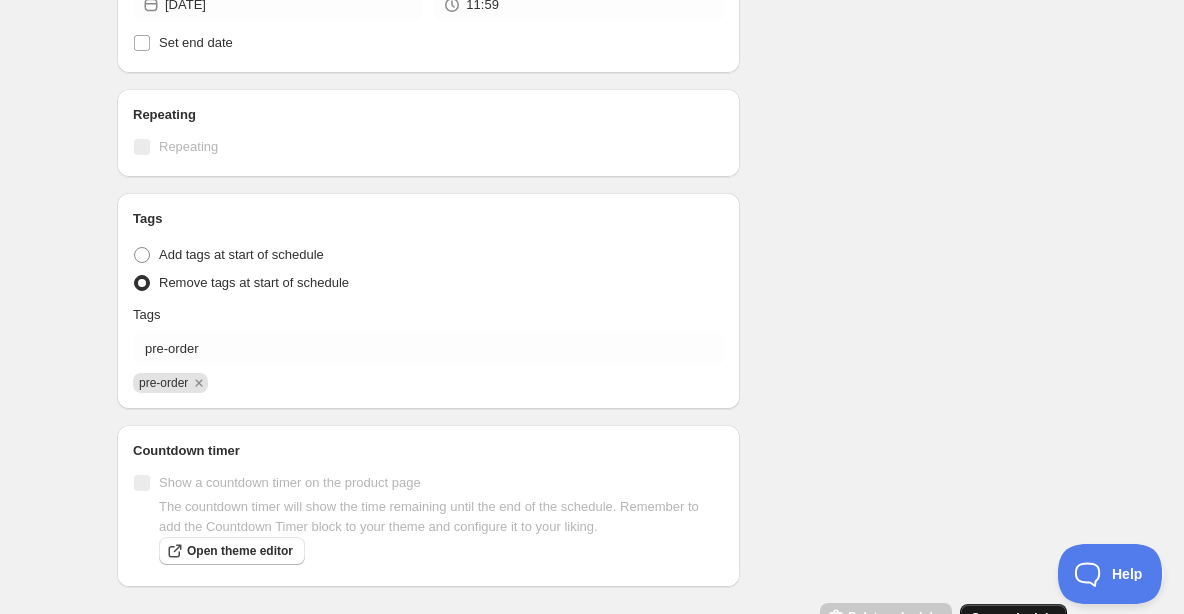 click on "Save schedule" at bounding box center (1013, 618) 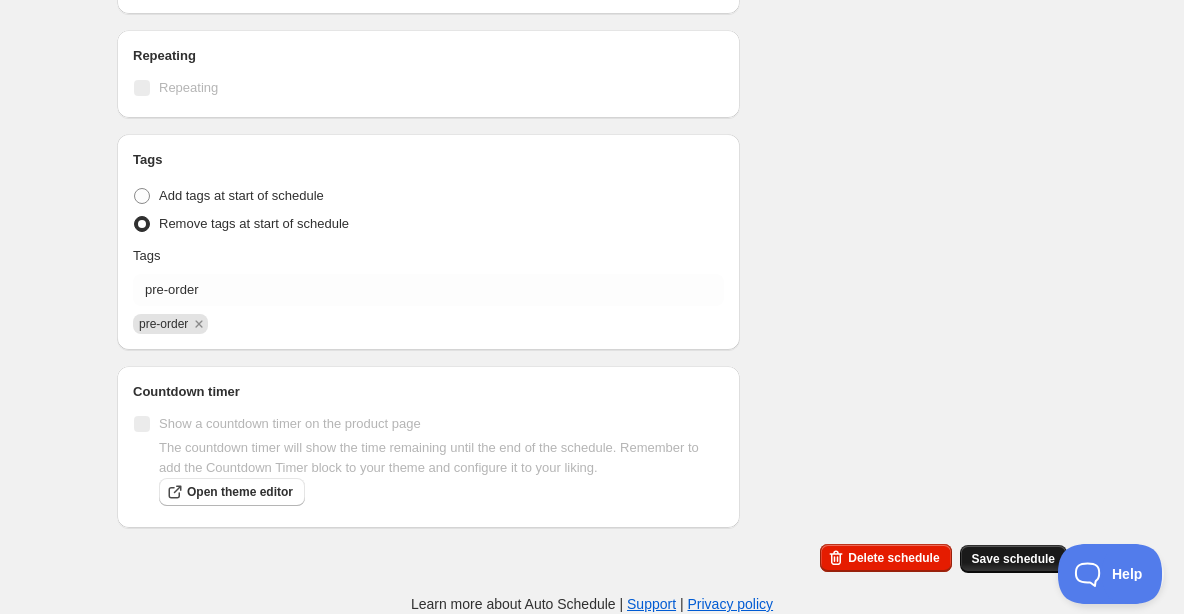 scroll, scrollTop: 20, scrollLeft: 0, axis: vertical 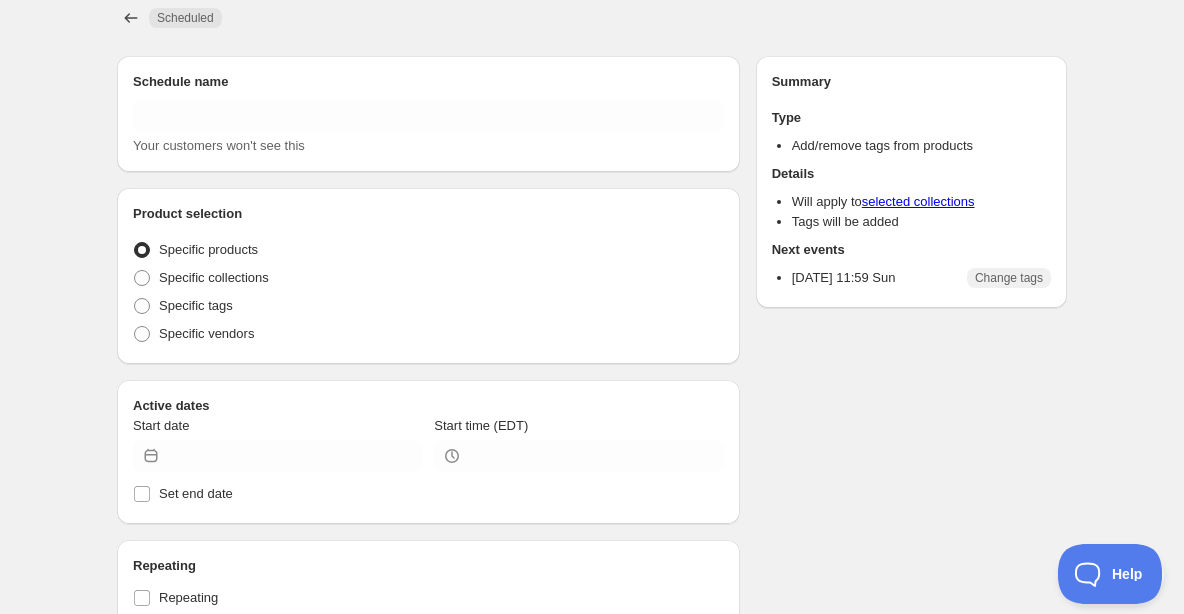 type on "REMOVE TAG - [PERSON_NAME] [PERSON_NAME]" 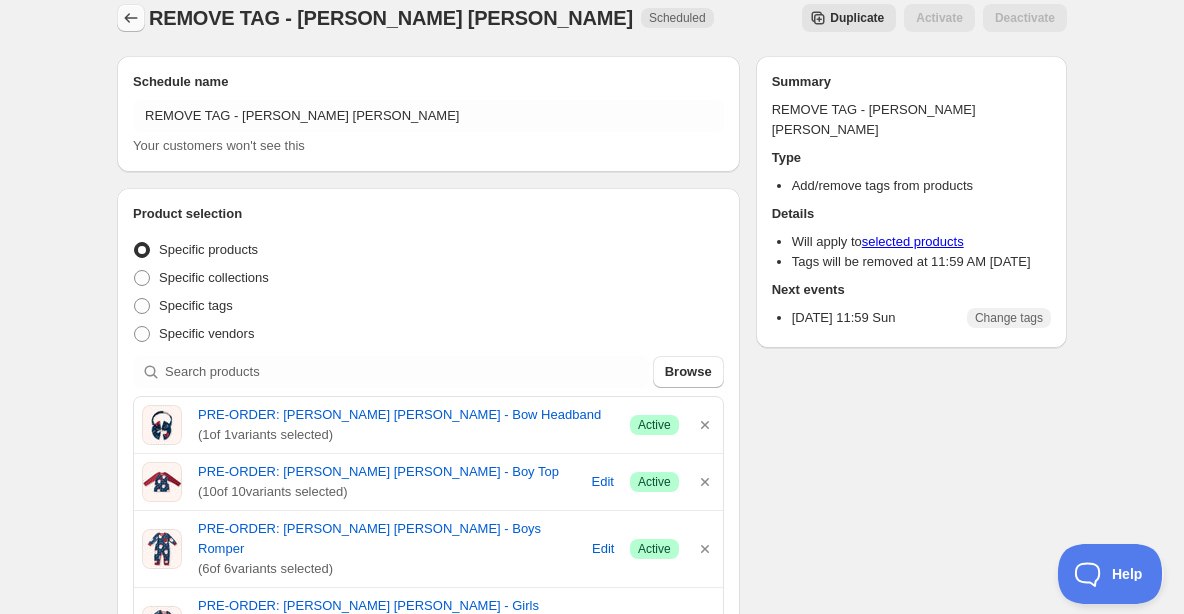 click 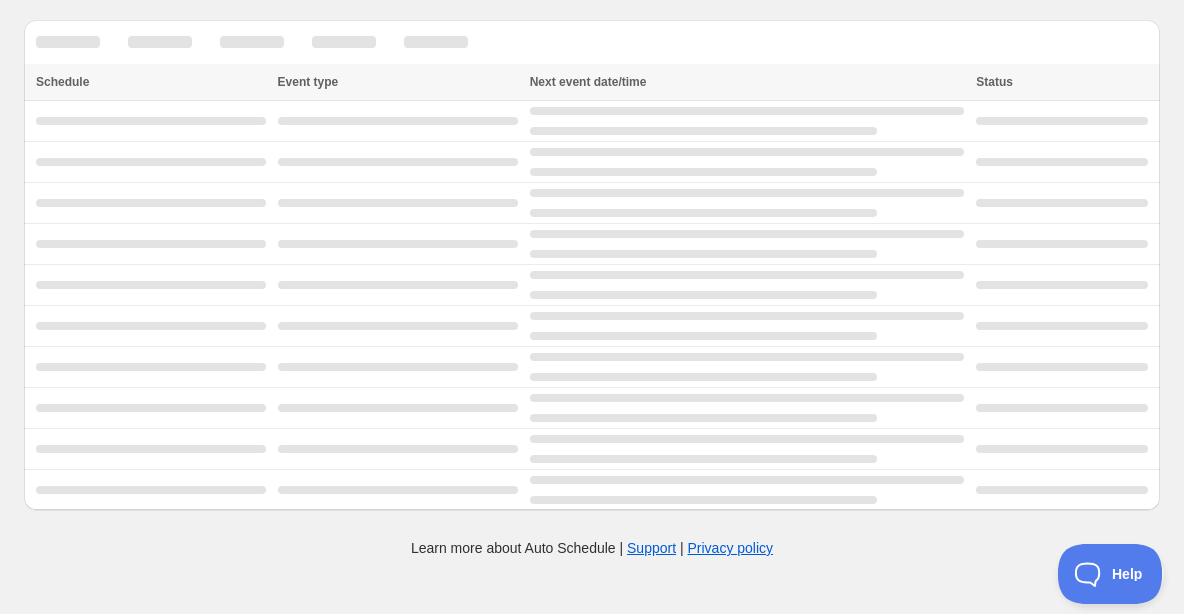 scroll, scrollTop: 0, scrollLeft: 0, axis: both 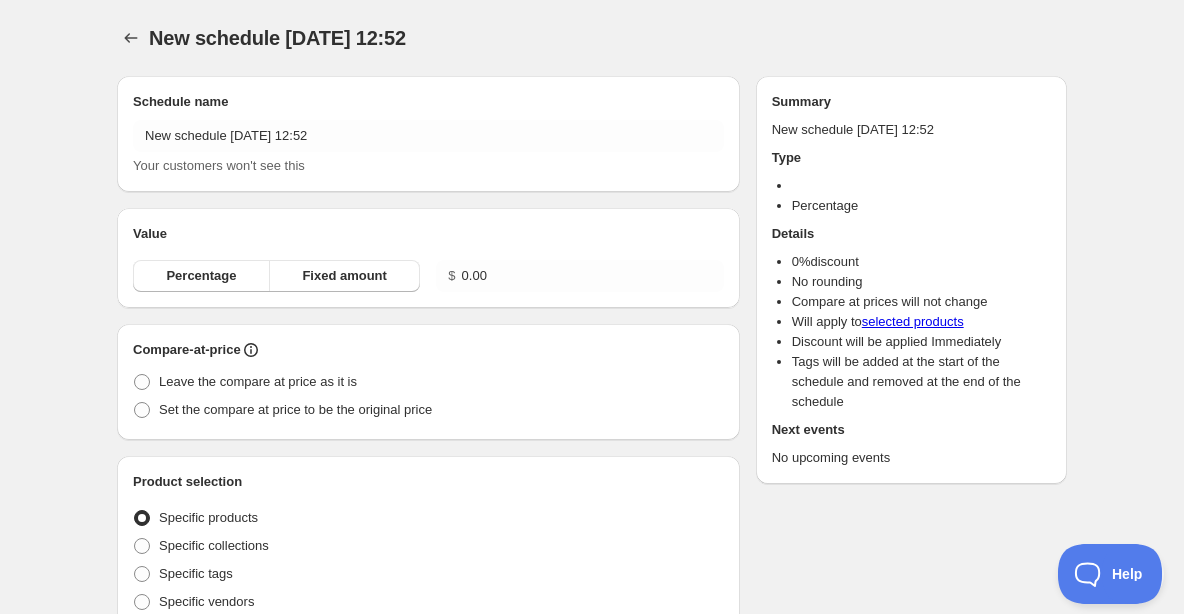type on "New schedule [DATE] 12:54" 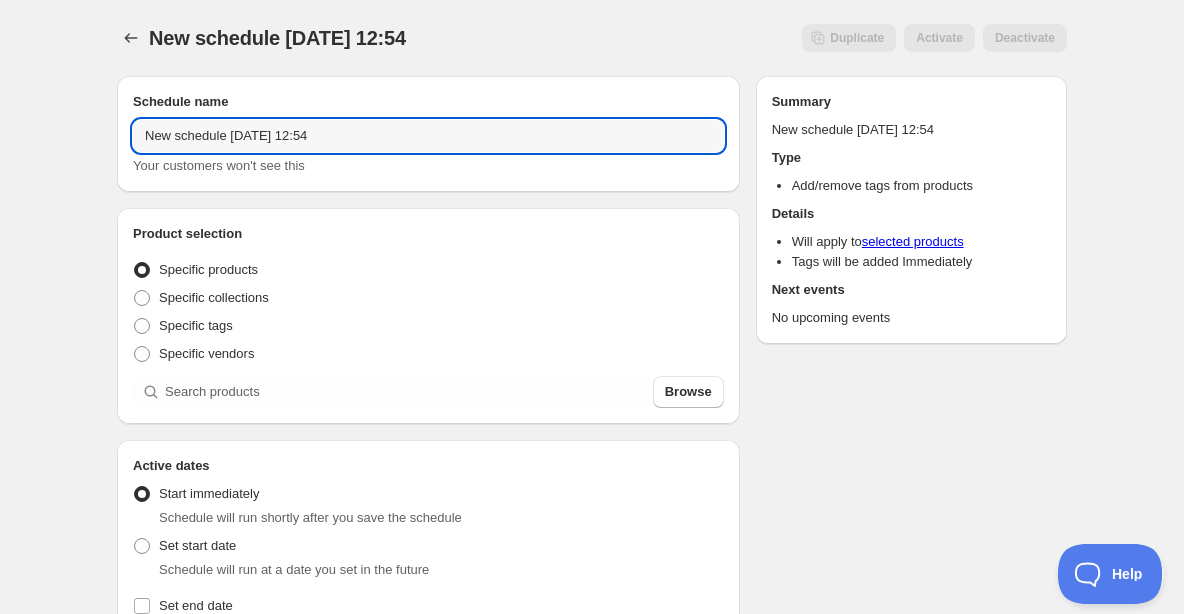 drag, startPoint x: 389, startPoint y: 138, endPoint x: 54, endPoint y: 135, distance: 335.01343 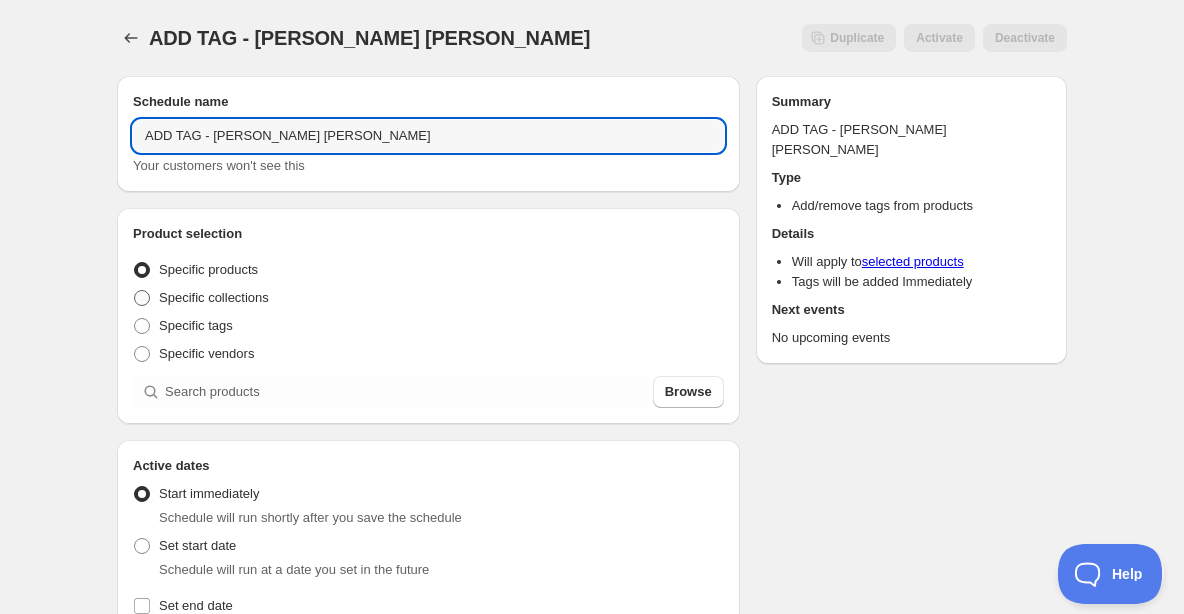 type on "ADD TAG - [PERSON_NAME] [PERSON_NAME]" 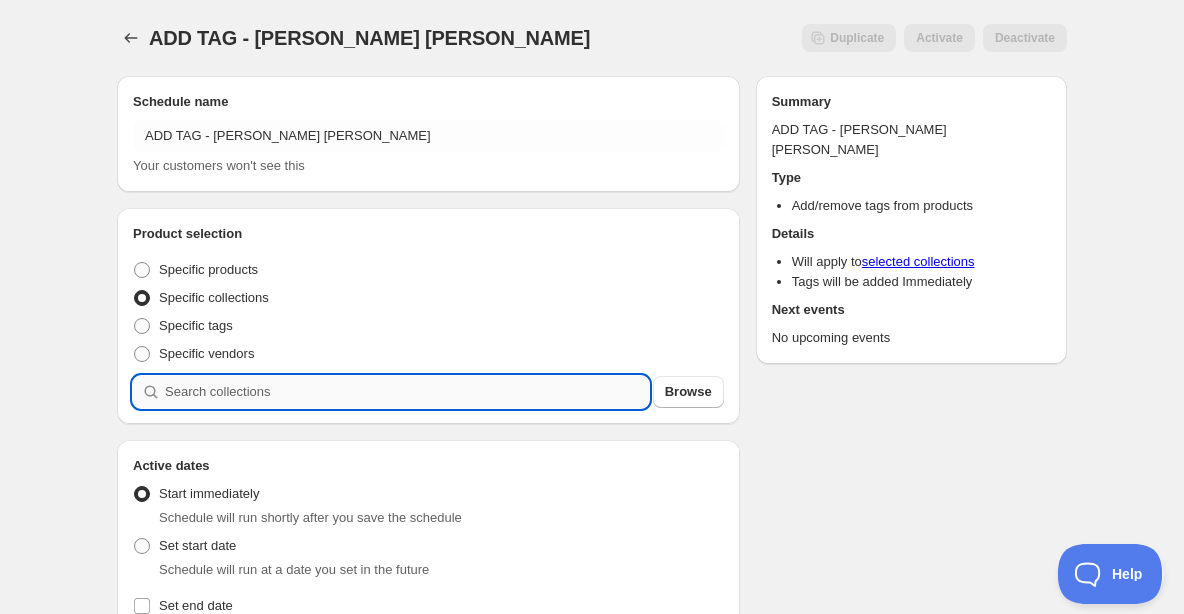 click at bounding box center (407, 392) 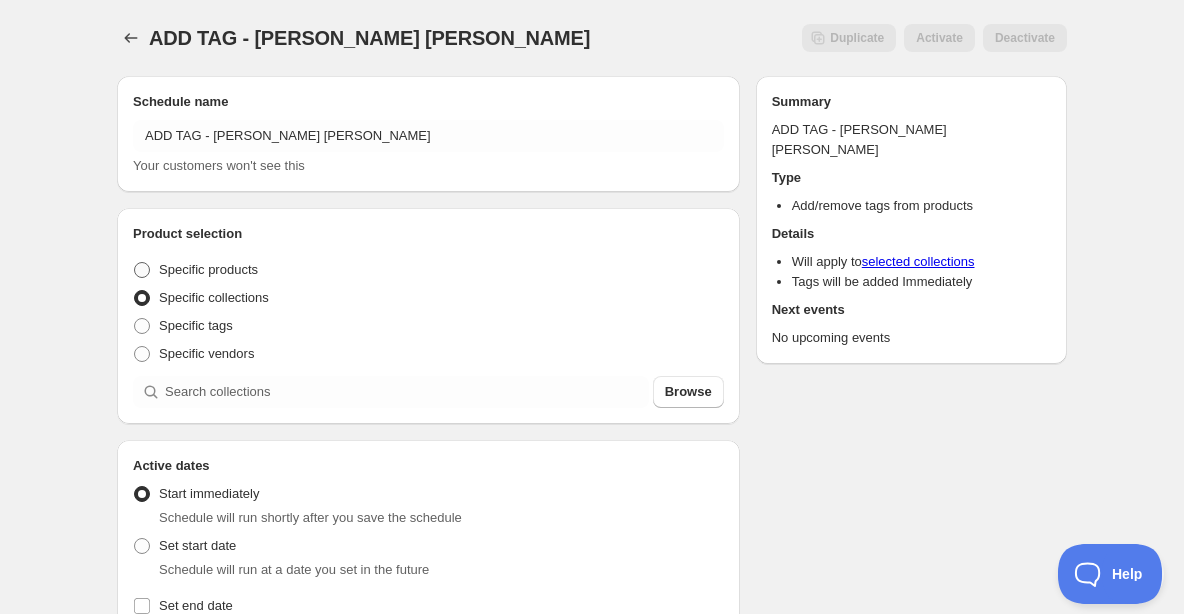 click at bounding box center (142, 270) 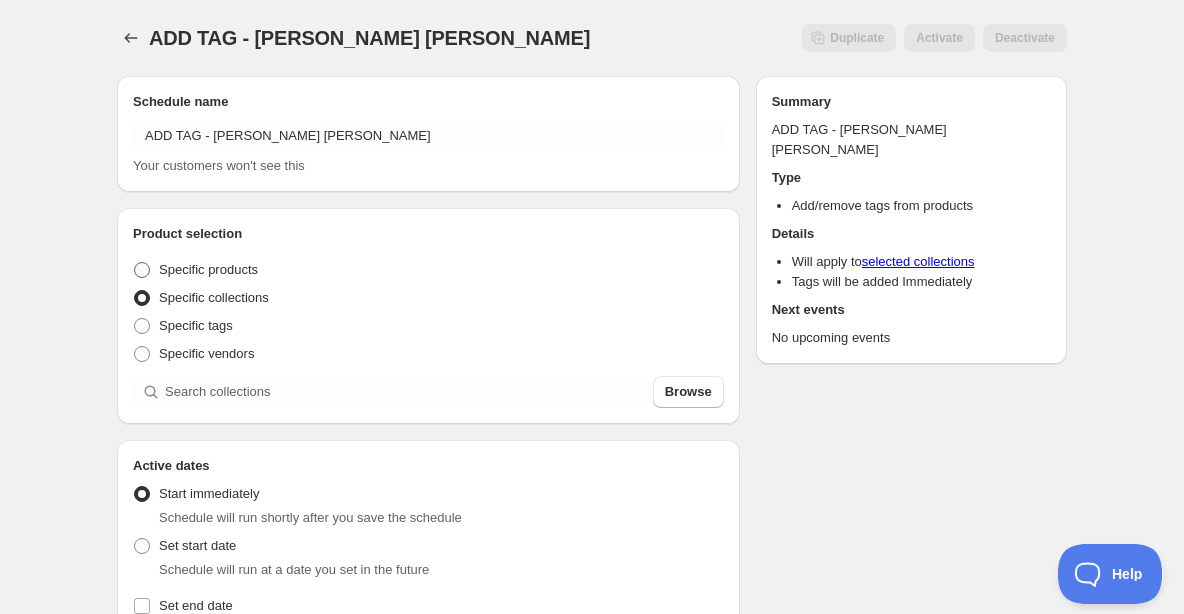 radio on "true" 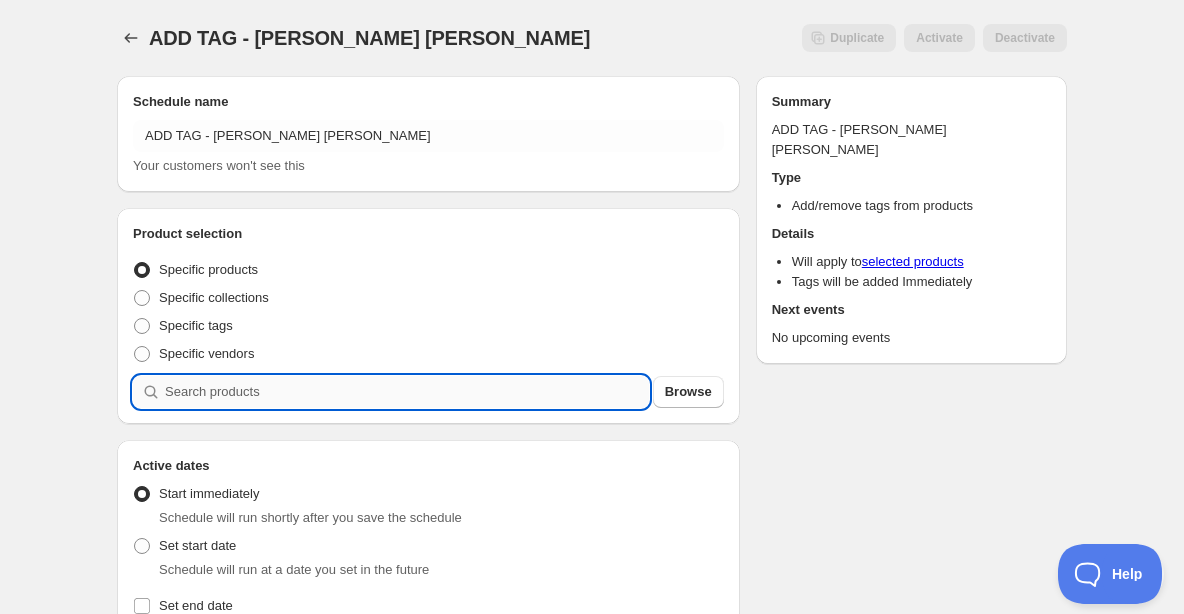 click at bounding box center [407, 392] 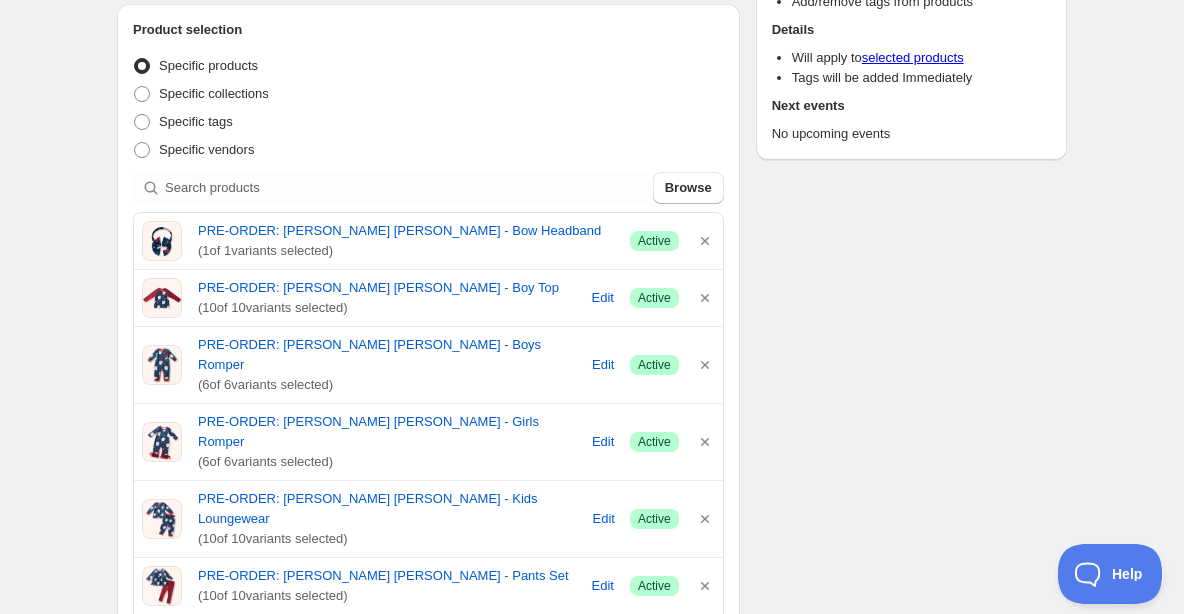scroll, scrollTop: 201, scrollLeft: 0, axis: vertical 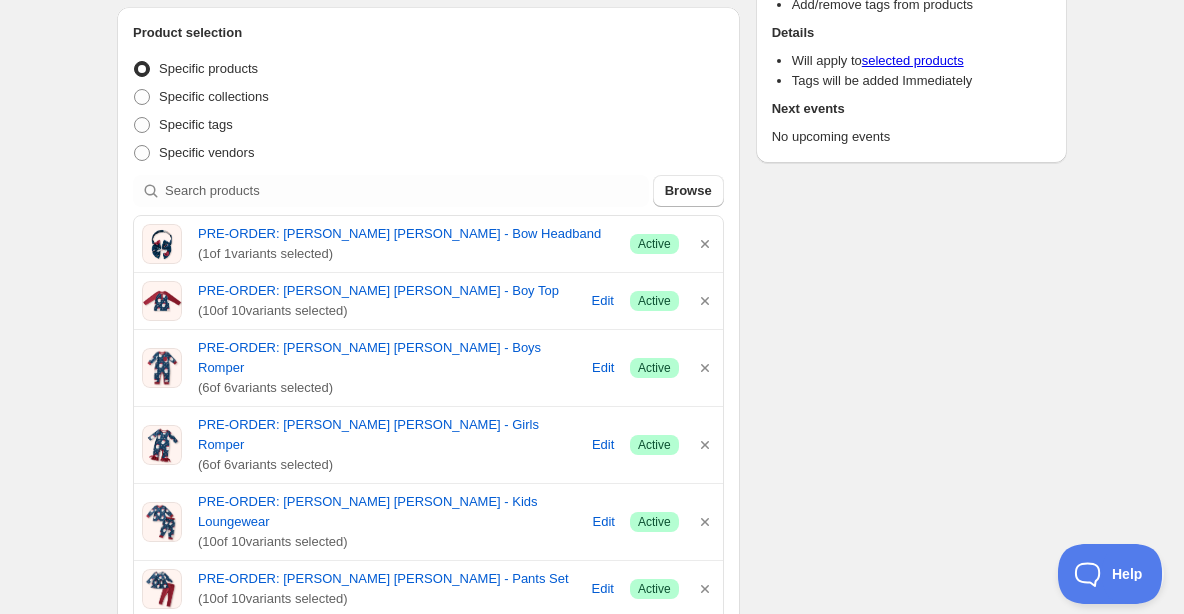 click on "ADD TAG - [PERSON_NAME] [PERSON_NAME]. This page is ready ADD TAG - [PERSON_NAME] [PERSON_NAME] Duplicate Activate Deactivate More actions Duplicate Activate Deactivate Submit Schedule name ADD TAG - [PERSON_NAME] [PERSON_NAME] Your customers won't see this Product selection Entity type Specific products Specific collections Specific tags Specific vendors Browse PRE-ORDER: [PERSON_NAME] [PERSON_NAME] - Bow Headband ( 1  of   1  variants selected) Success Active PRE-ORDER: [PERSON_NAME] [PERSON_NAME] - Boy Top ( 10  of   10  variants selected) Edit Success Active PRE-ORDER: [PERSON_NAME] [PERSON_NAME] - Boys Romper ( 6  of   6  variants selected) Edit Success Active PRE-ORDER: [PERSON_NAME] [PERSON_NAME] - Girls Romper ( 6  of   6  variants selected) Edit Success Active PRE-ORDER: [PERSON_NAME] [PERSON_NAME] - Kids Loungewear ( 10  of   10  variants selected) Edit Success Active PRE-ORDER: [PERSON_NAME] [PERSON_NAME] - Pants Set ( 10  of   10  variants selected) Edit Success Active PRE-ORDER: [PERSON_NAME] [PERSON_NAME] - Skirt Set ( 10  of   10  variants selected) Edit Success Active Active dates Active Date Type Set end date" at bounding box center [592, 639] 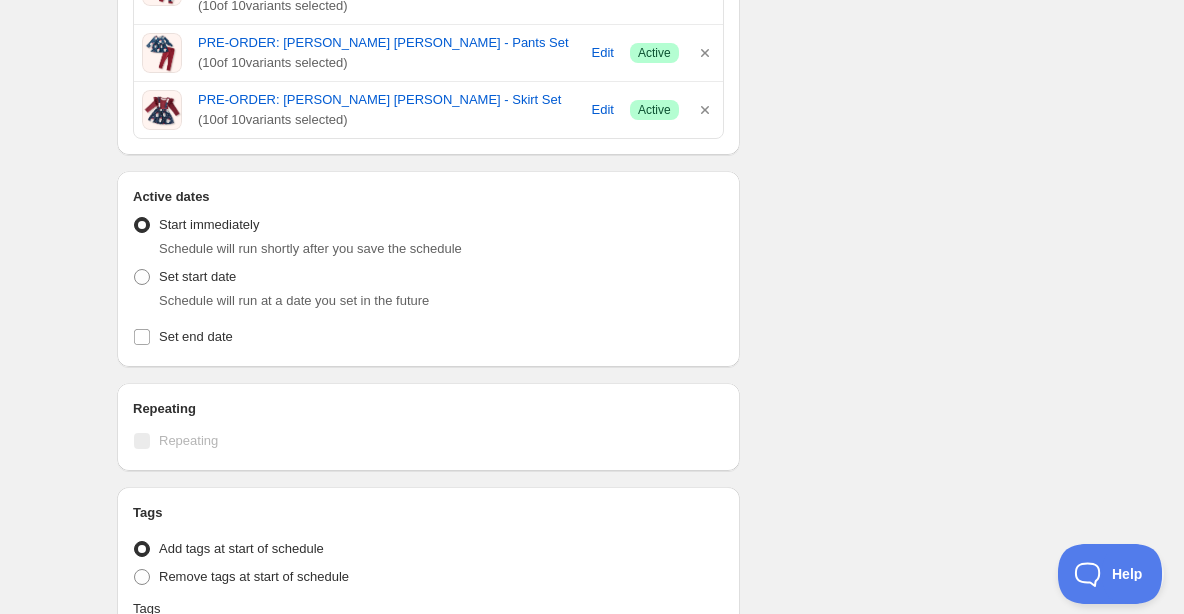 scroll, scrollTop: 758, scrollLeft: 0, axis: vertical 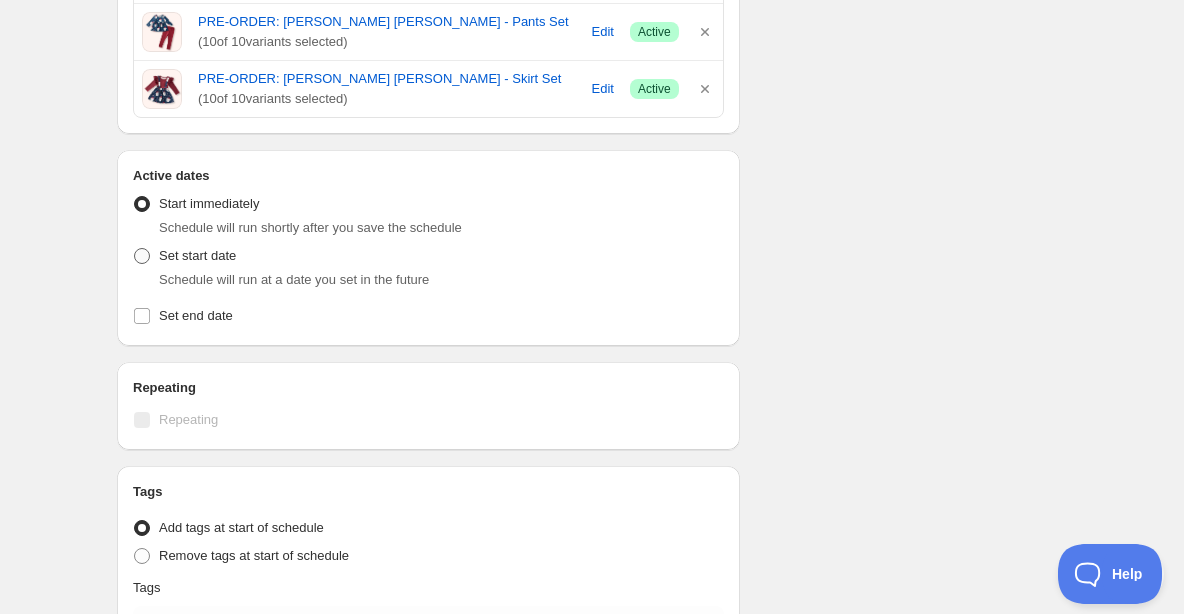 click at bounding box center [142, 256] 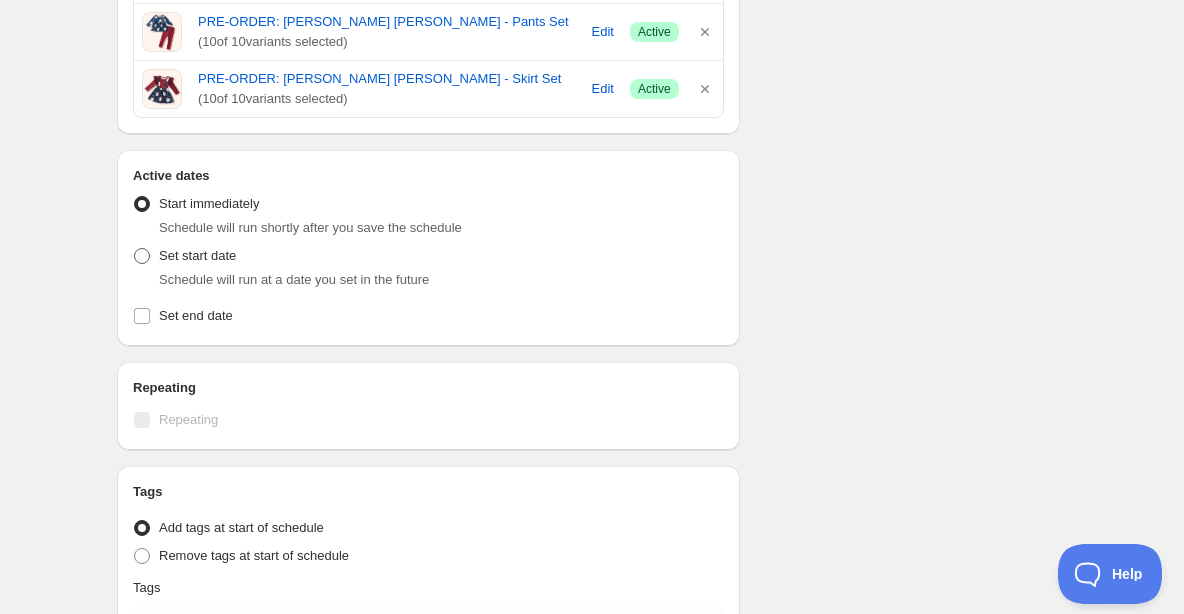radio on "true" 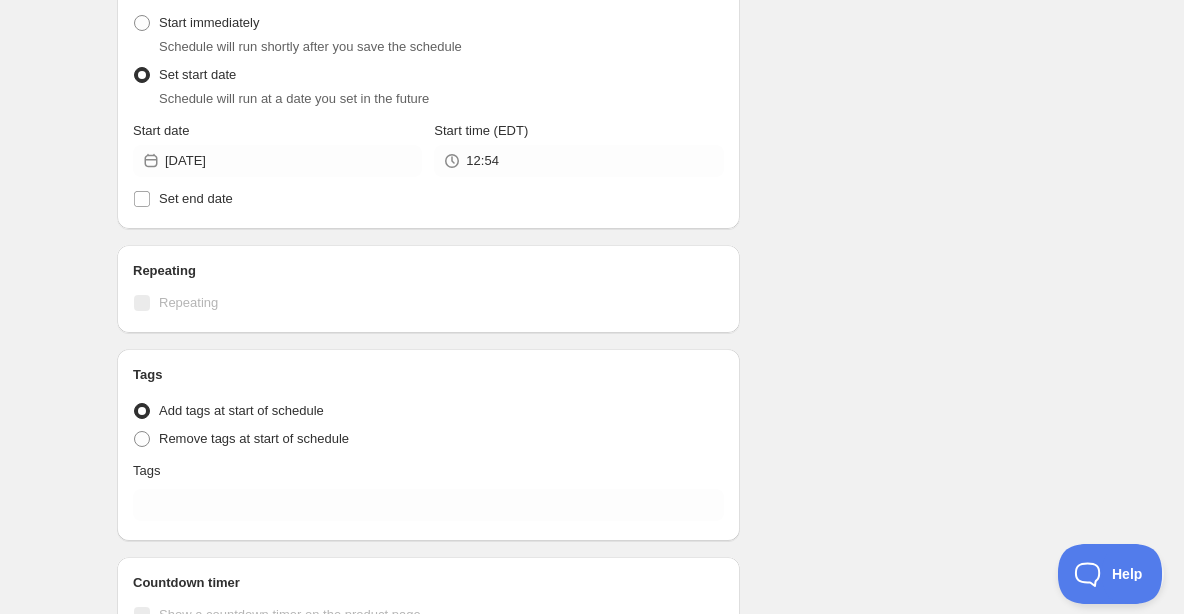 scroll, scrollTop: 946, scrollLeft: 0, axis: vertical 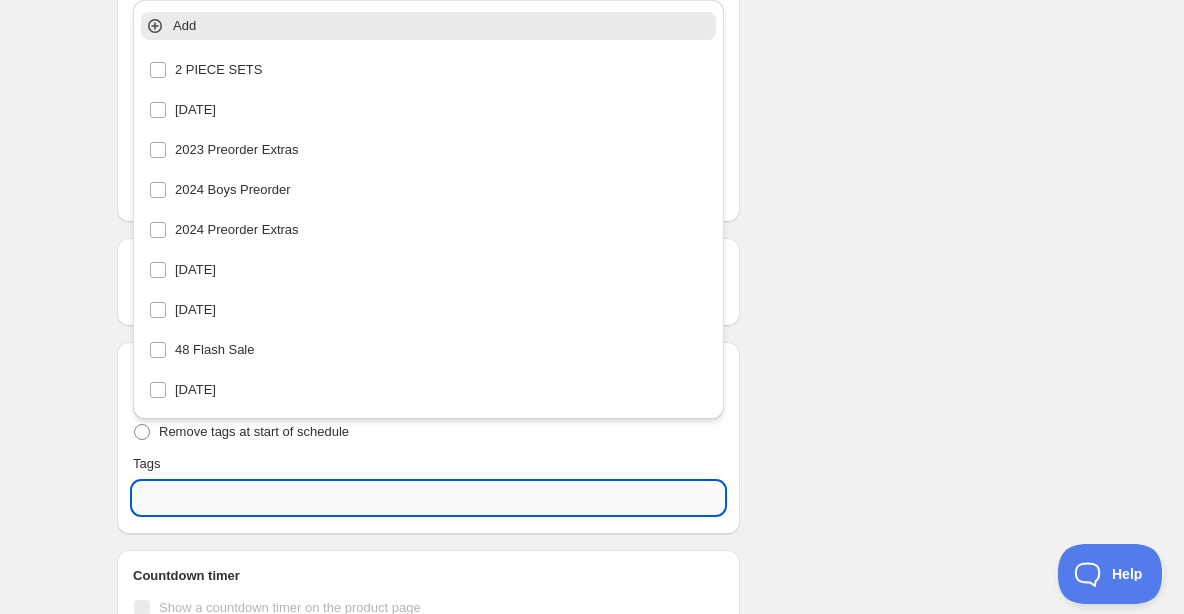 click at bounding box center [428, 498] 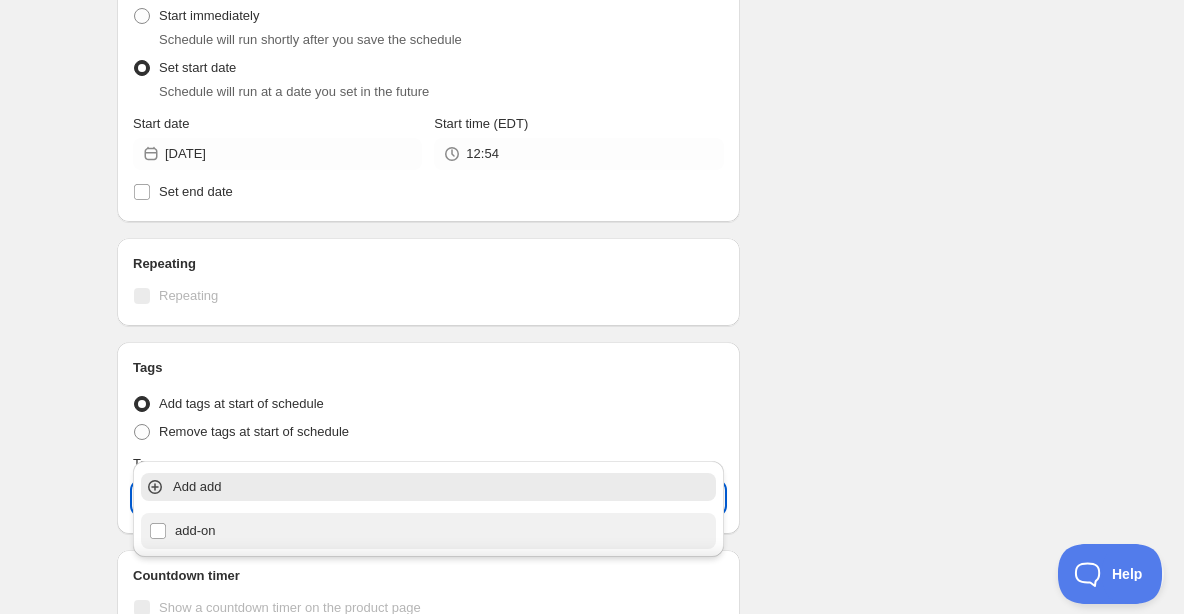 click on "add-on" at bounding box center [428, 531] 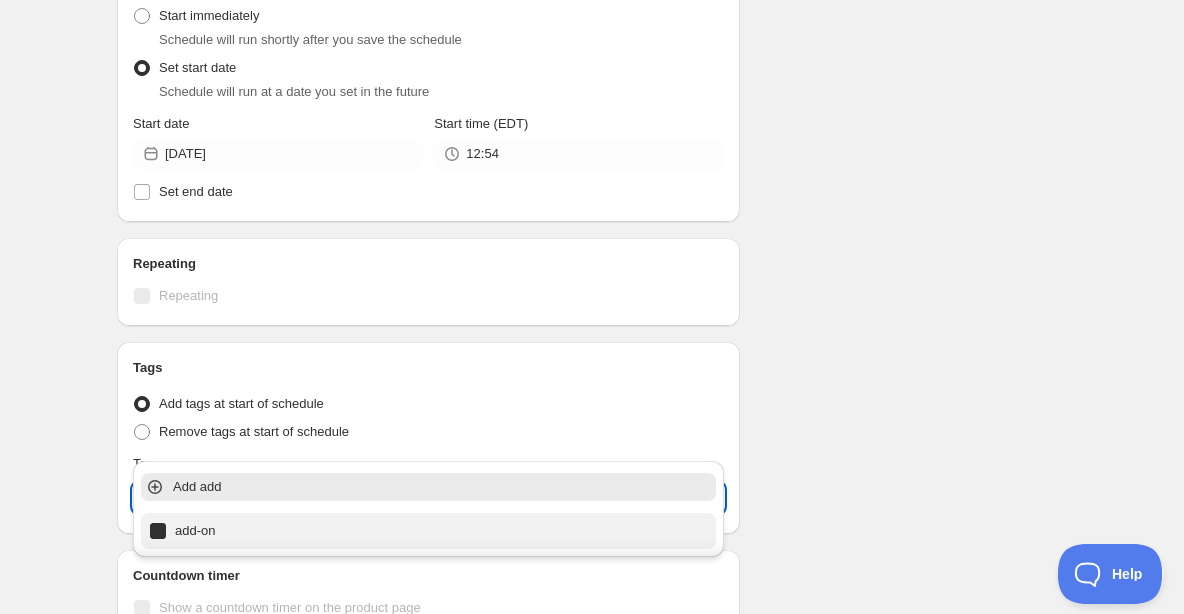 type on "add-on" 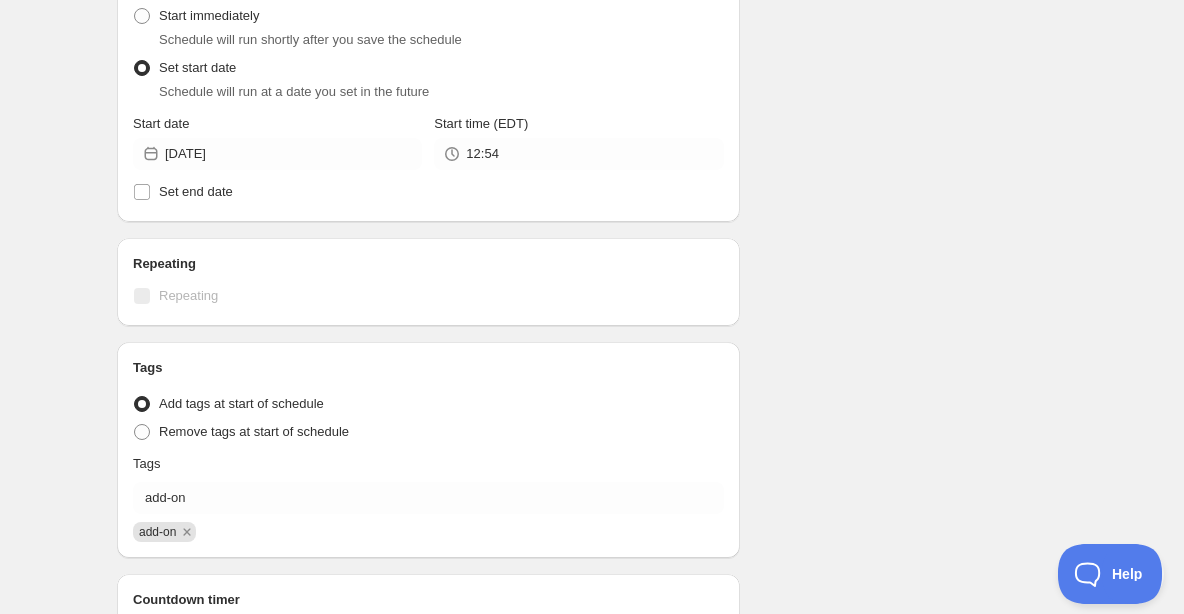 click on "ADD TAG - [PERSON_NAME] [PERSON_NAME]. This page is ready ADD TAG - [PERSON_NAME] [PERSON_NAME] Duplicate Activate Deactivate More actions Duplicate Activate Deactivate Submit Schedule name ADD TAG - [PERSON_NAME] [PERSON_NAME] Your customers won't see this Product selection Entity type Specific products Specific collections Specific tags Specific vendors Browse PRE-ORDER: [PERSON_NAME] [PERSON_NAME] - Bow Headband ( 1  of   1  variants selected) Success Active PRE-ORDER: [PERSON_NAME] [PERSON_NAME] - Boy Top ( 10  of   10  variants selected) Edit Success Active PRE-ORDER: [PERSON_NAME] [PERSON_NAME] - Boys Romper ( 6  of   6  variants selected) Edit Success Active PRE-ORDER: [PERSON_NAME] [PERSON_NAME] - Girls Romper ( 6  of   6  variants selected) Edit Success Active PRE-ORDER: [PERSON_NAME] [PERSON_NAME] - Kids Loungewear ( 10  of   10  variants selected) Edit Success Active PRE-ORDER: [PERSON_NAME] [PERSON_NAME] - Pants Set ( 10  of   10  variants selected) Edit Success Active PRE-ORDER: [PERSON_NAME] [PERSON_NAME] - Skirt Set ( 10  of   10  variants selected) Edit Success Active Active dates Active Date Type Start date Ok" at bounding box center [592, -62] 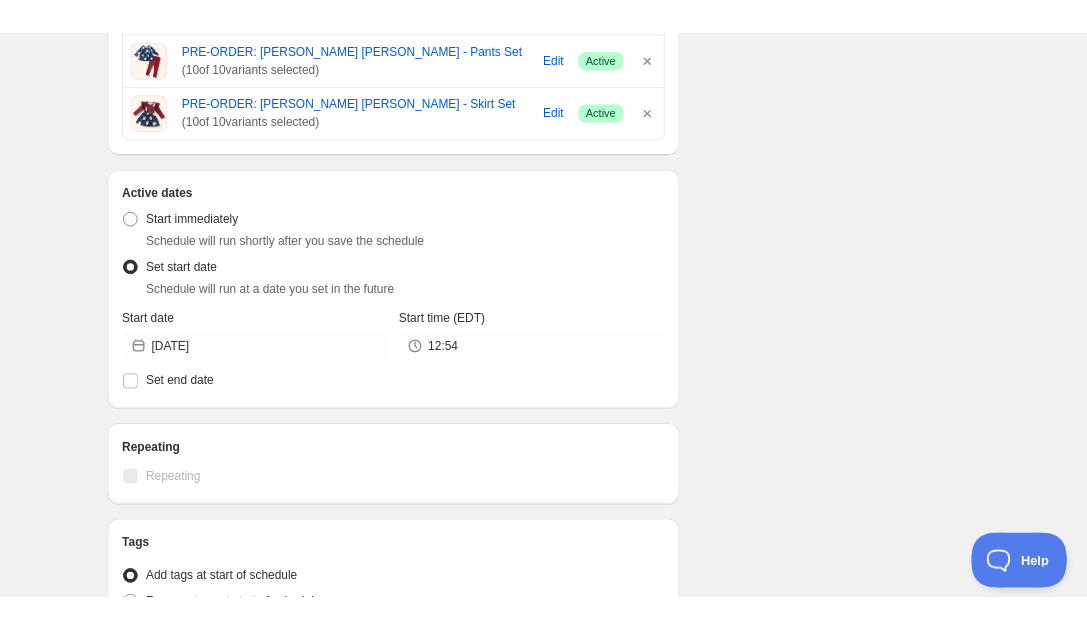 scroll, scrollTop: 755, scrollLeft: 0, axis: vertical 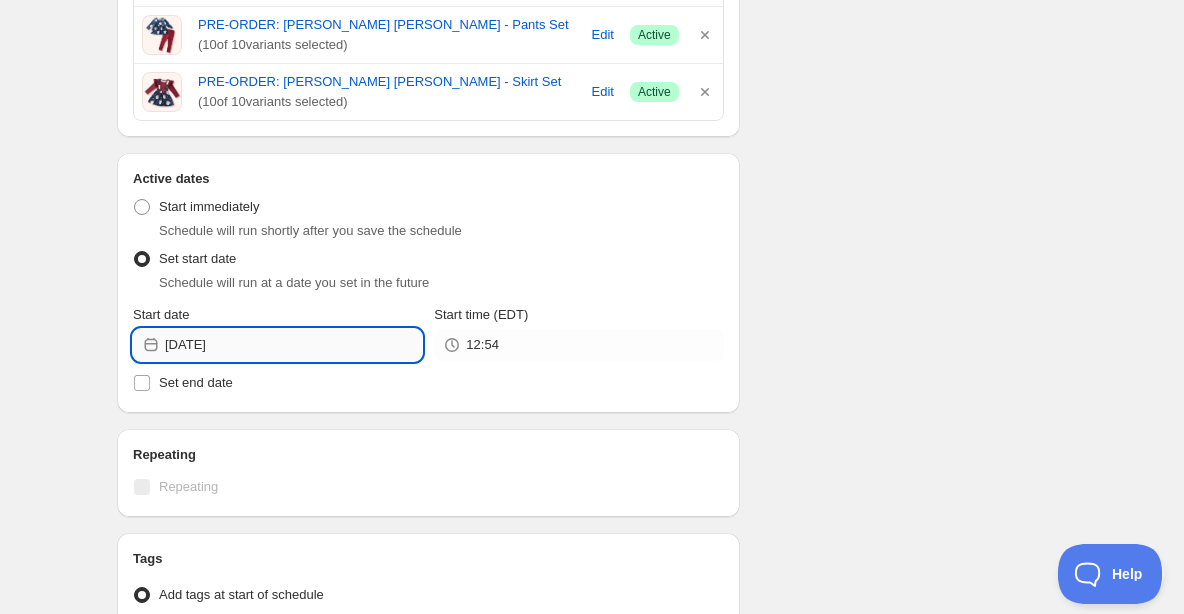 click on "[DATE]" at bounding box center [293, 345] 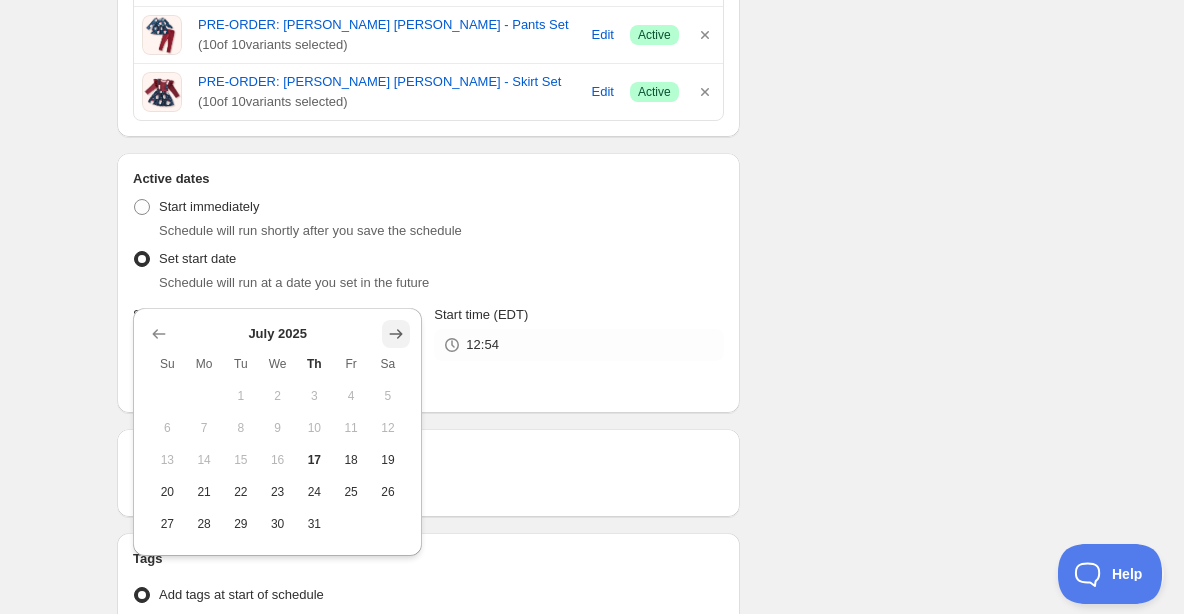 click 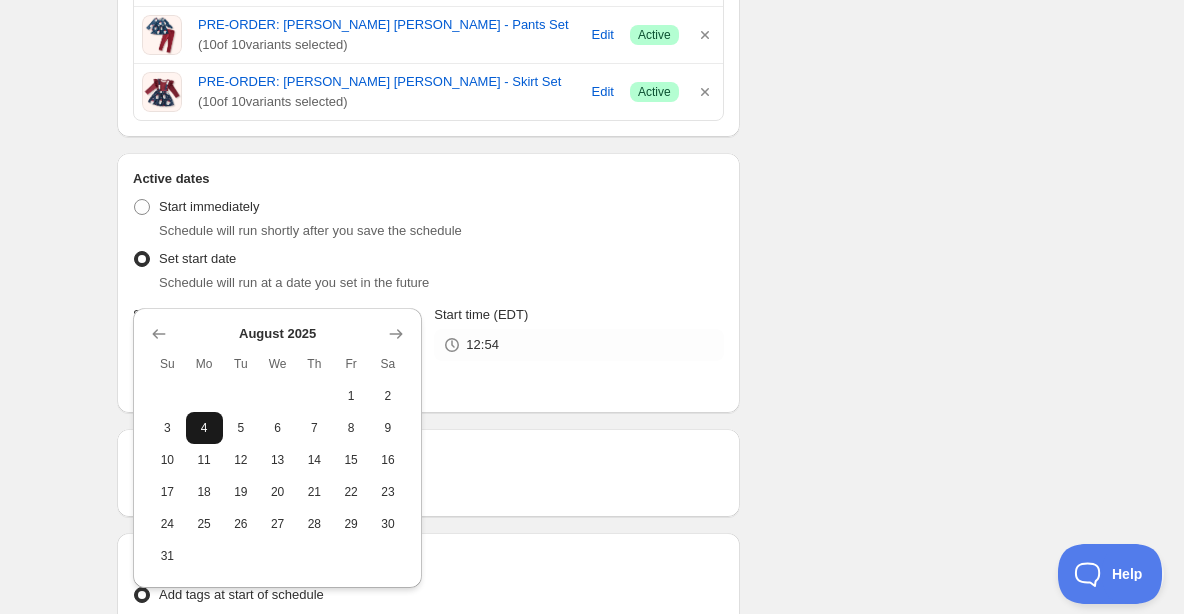 click on "4" at bounding box center (204, 428) 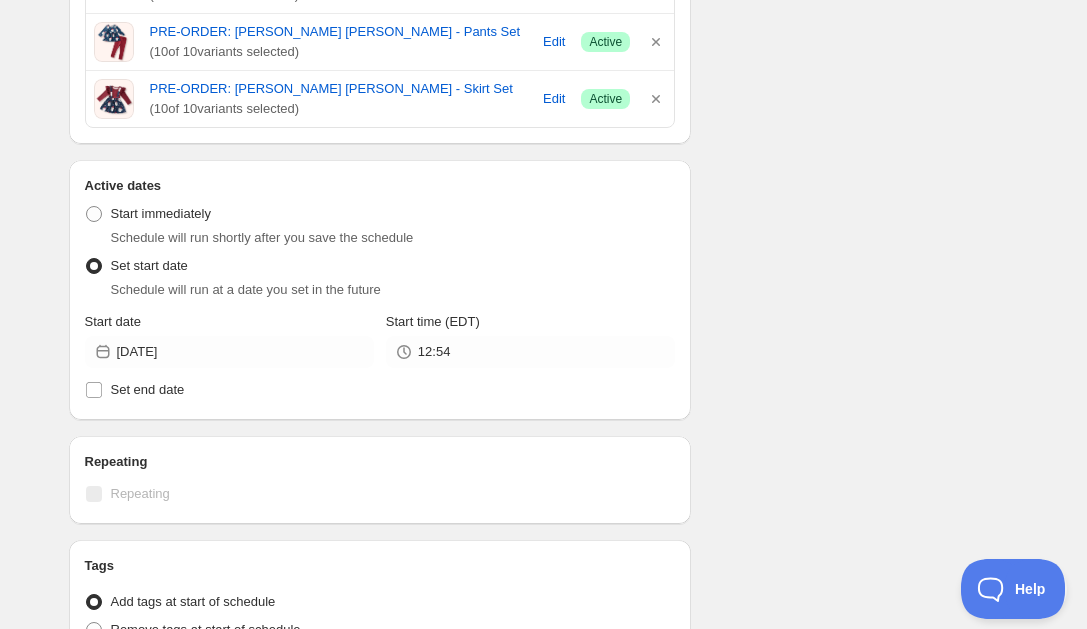 scroll, scrollTop: 762, scrollLeft: 0, axis: vertical 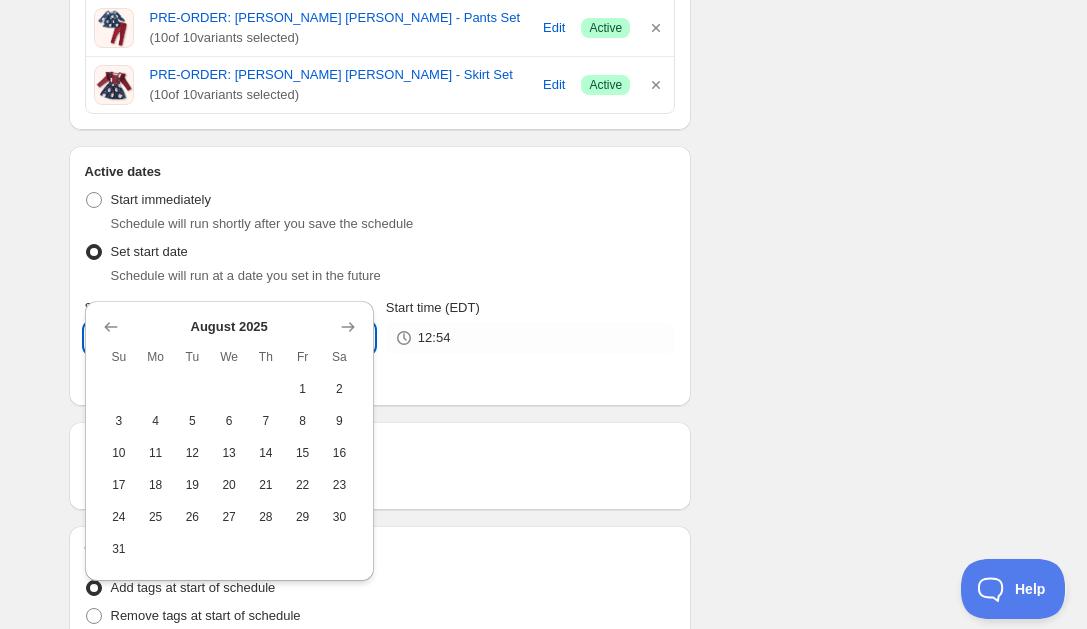 click on "[DATE]" at bounding box center [245, 338] 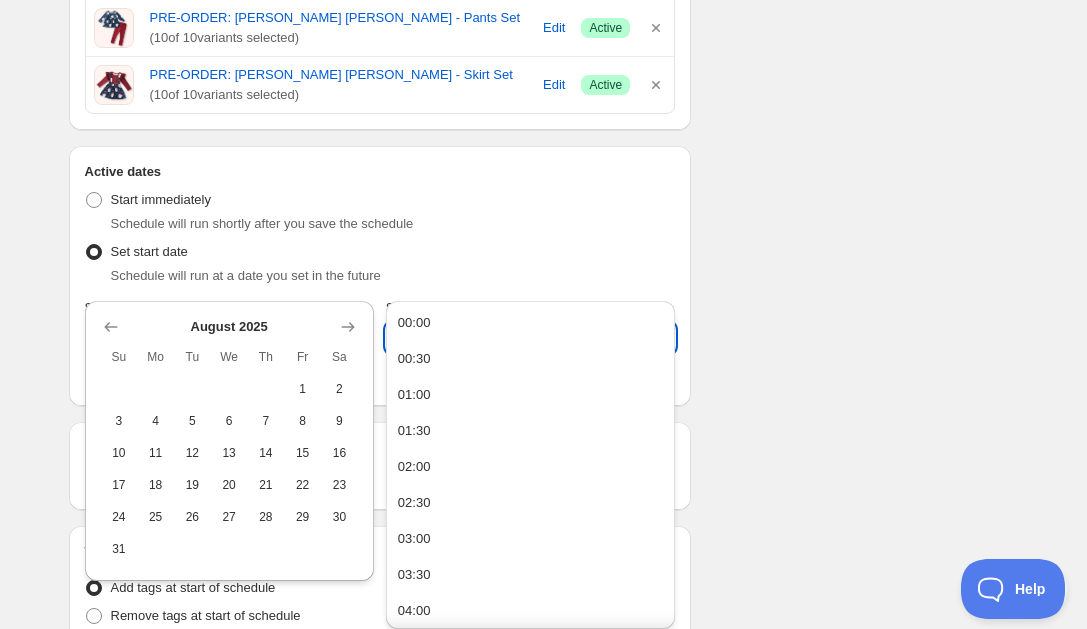 click on "12:54" at bounding box center [546, 338] 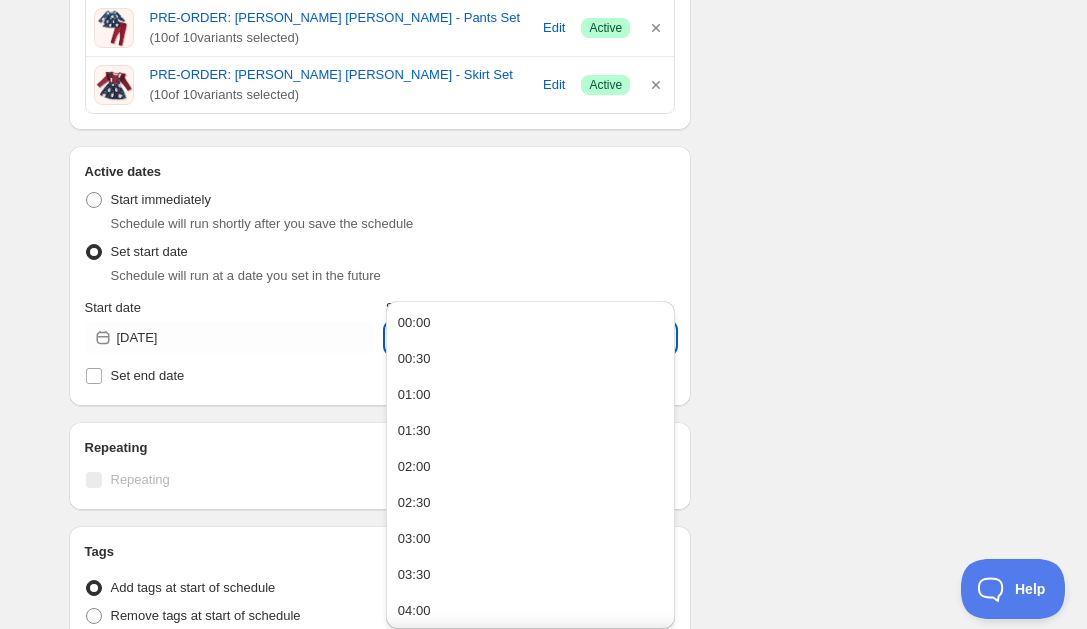 click on "12:54" at bounding box center [546, 338] 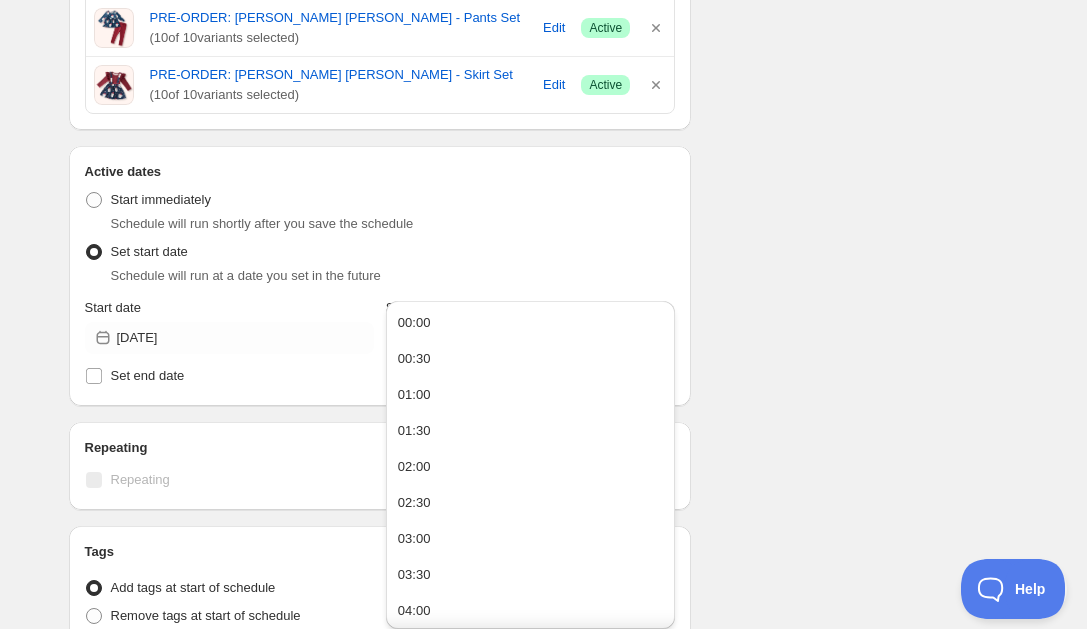 click on "Schedule name ADD TAG - [PERSON_NAME] [PERSON_NAME] Your customers won't see this Product selection Entity type Specific products Specific collections Specific tags Specific vendors Browse PRE-ORDER: [PERSON_NAME] [PERSON_NAME] - Bow Headband ( 1  of   1  variants selected) Success Active PRE-ORDER: [PERSON_NAME] [PERSON_NAME] - Boy Top ( 10  of   10  variants selected) Edit Success Active PRE-ORDER: [PERSON_NAME] [PERSON_NAME] - Boys Romper ( 6  of   6  variants selected) Edit Success Active PRE-ORDER: [PERSON_NAME] [PERSON_NAME] - Girls Romper ( 6  of   6  variants selected) Edit Success Active PRE-ORDER: [PERSON_NAME] [PERSON_NAME] - Kids Loungewear ( 10  of   10  variants selected) Edit Success Active PRE-ORDER: [PERSON_NAME] [PERSON_NAME] - Pants Set ( 10  of   10  variants selected) Edit Success Active PRE-ORDER: [PERSON_NAME] [PERSON_NAME] - Skirt Set ( 10  of   10  variants selected) Edit Success Active Active dates Active Date Type Start immediately Schedule will run shortly after you save the schedule Set start date Schedule will run at a date you set in the future Start date [DATE] 08:59" at bounding box center [536, 132] 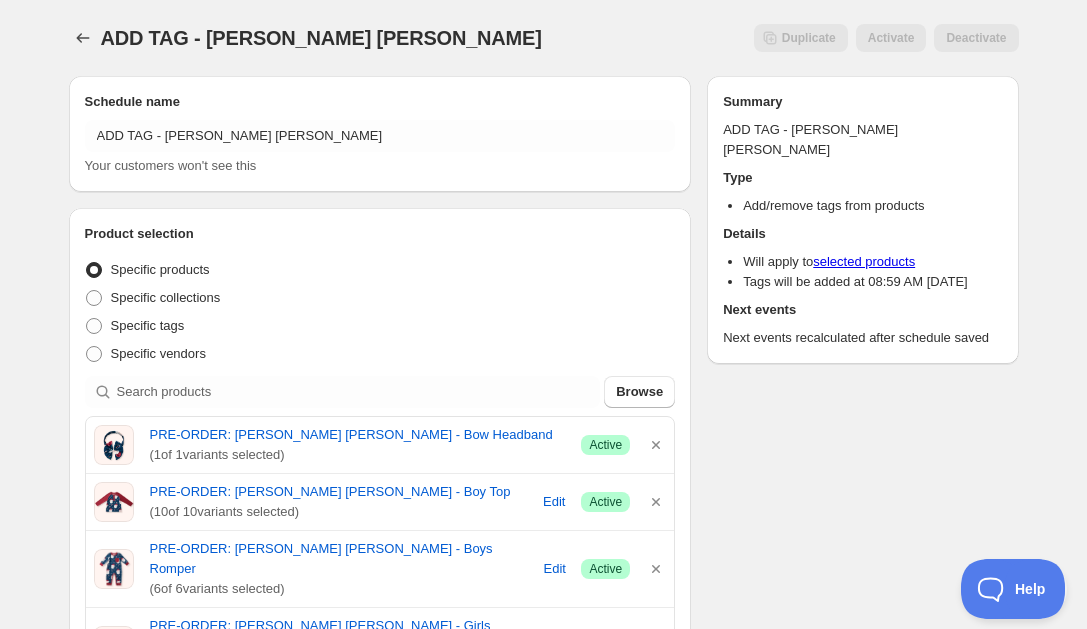 scroll, scrollTop: 0, scrollLeft: 0, axis: both 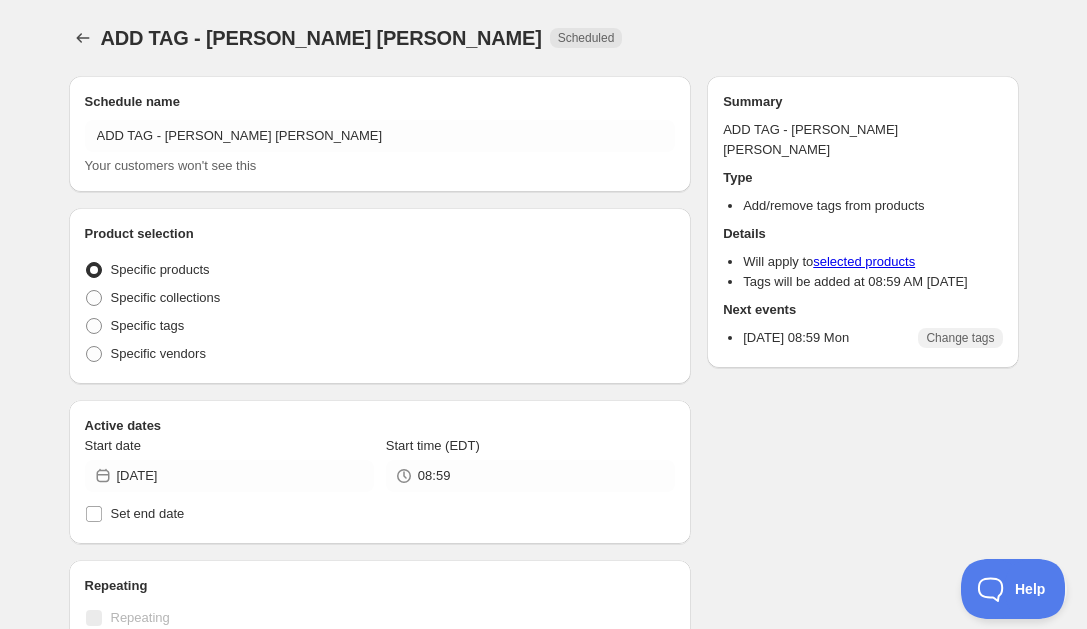 radio on "true" 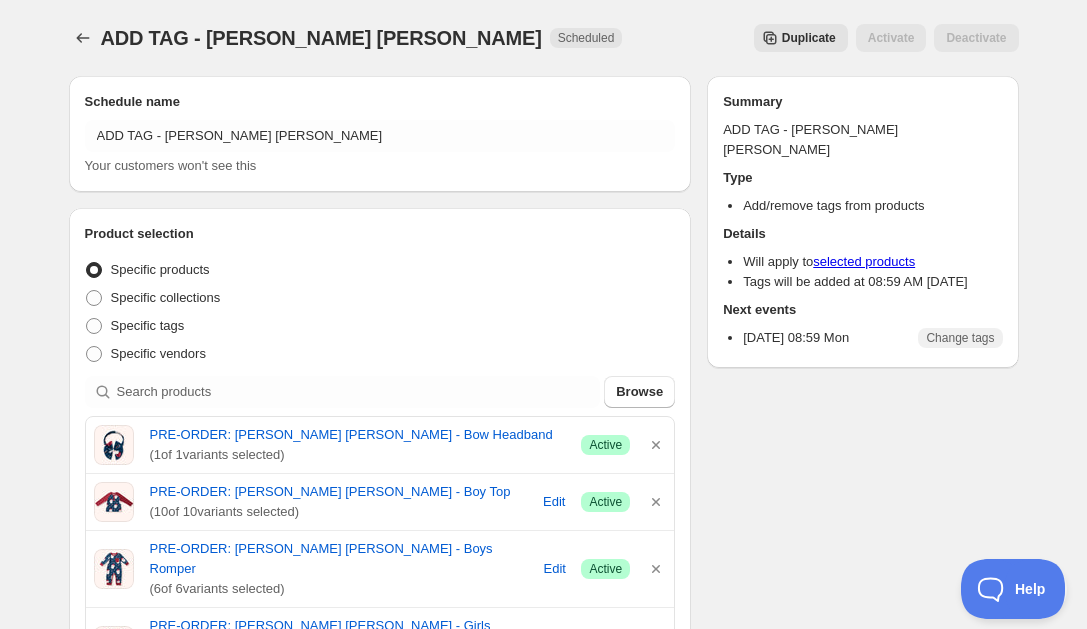 scroll, scrollTop: 0, scrollLeft: 0, axis: both 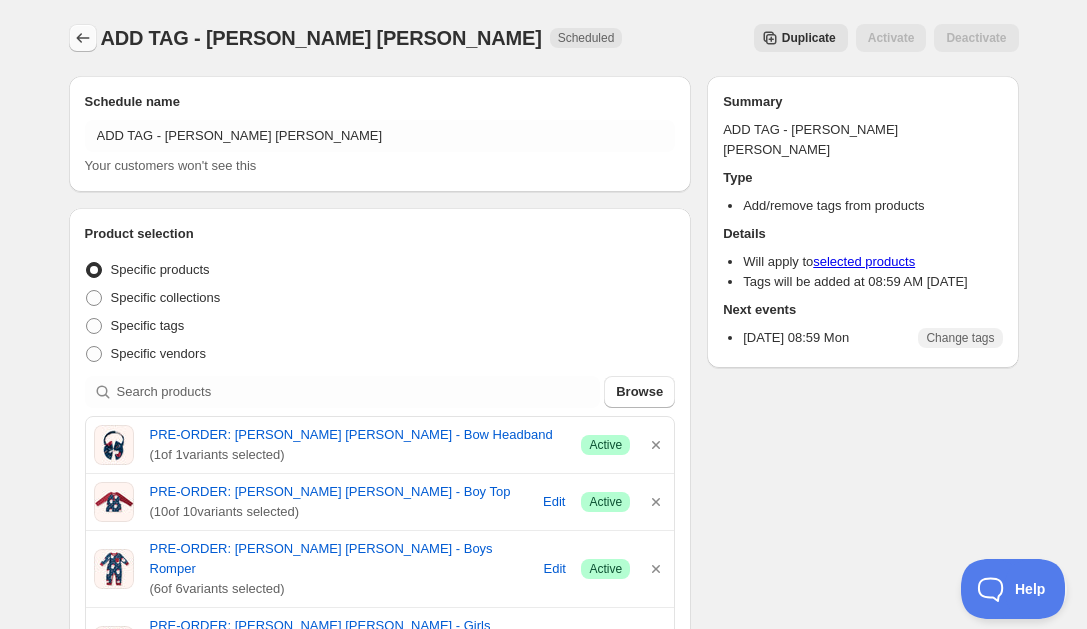 click 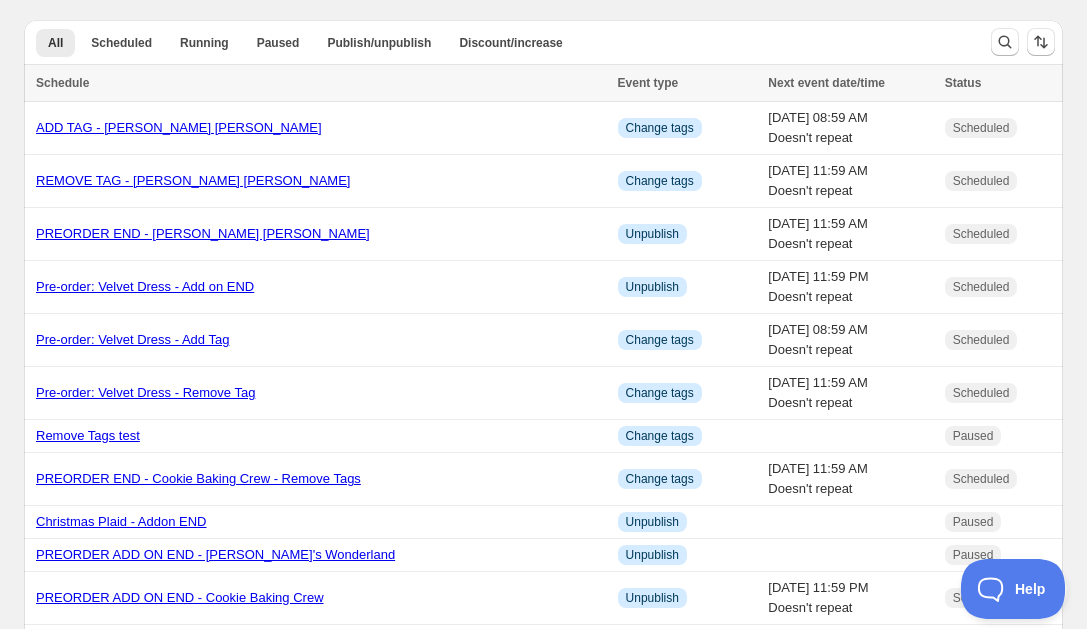 scroll, scrollTop: 0, scrollLeft: 0, axis: both 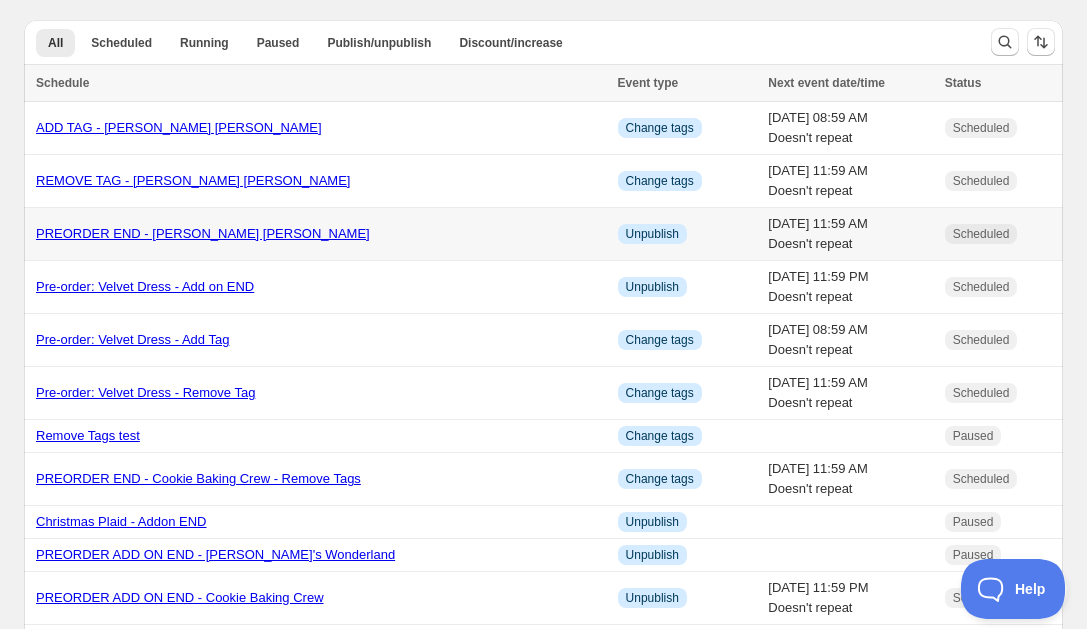 click on "PREORDER END - [PERSON_NAME] [PERSON_NAME]" at bounding box center [203, 233] 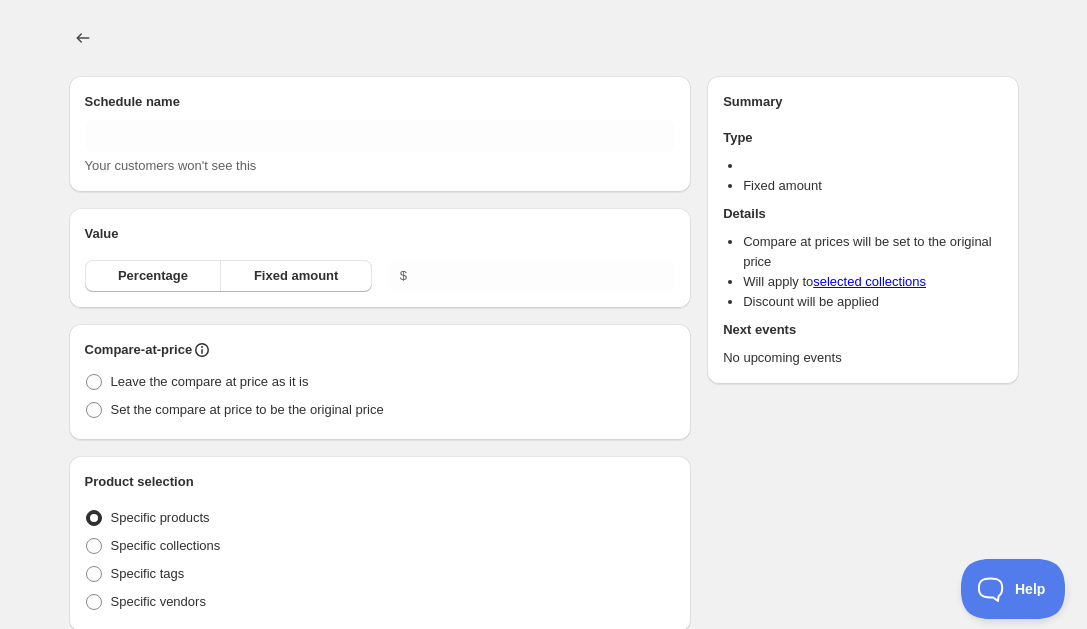 type on "PREORDER END - [PERSON_NAME] [PERSON_NAME]" 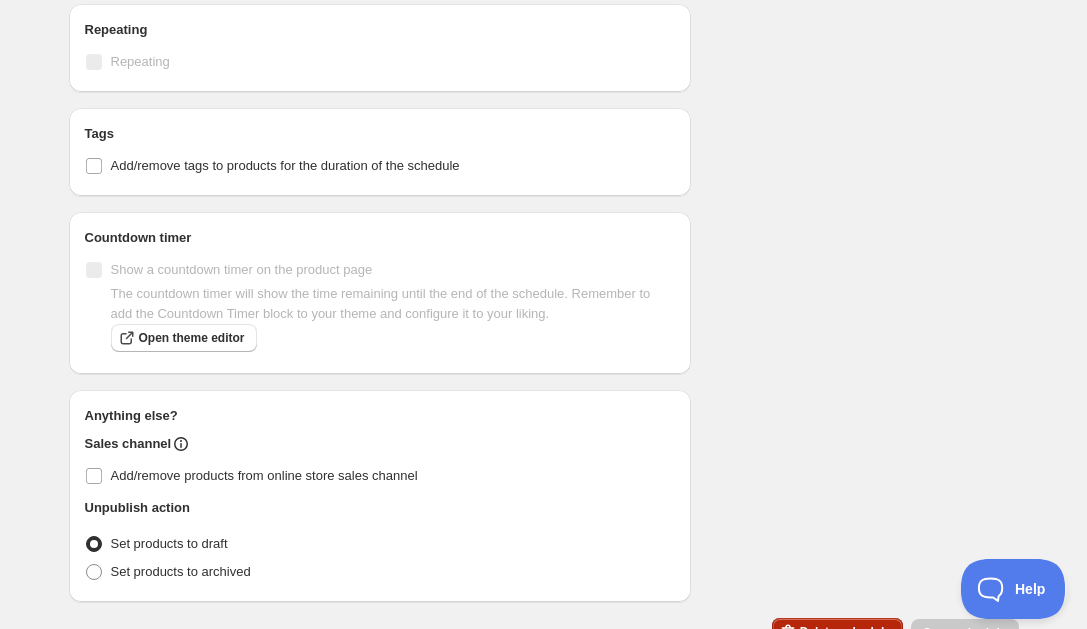 scroll, scrollTop: 1247, scrollLeft: 0, axis: vertical 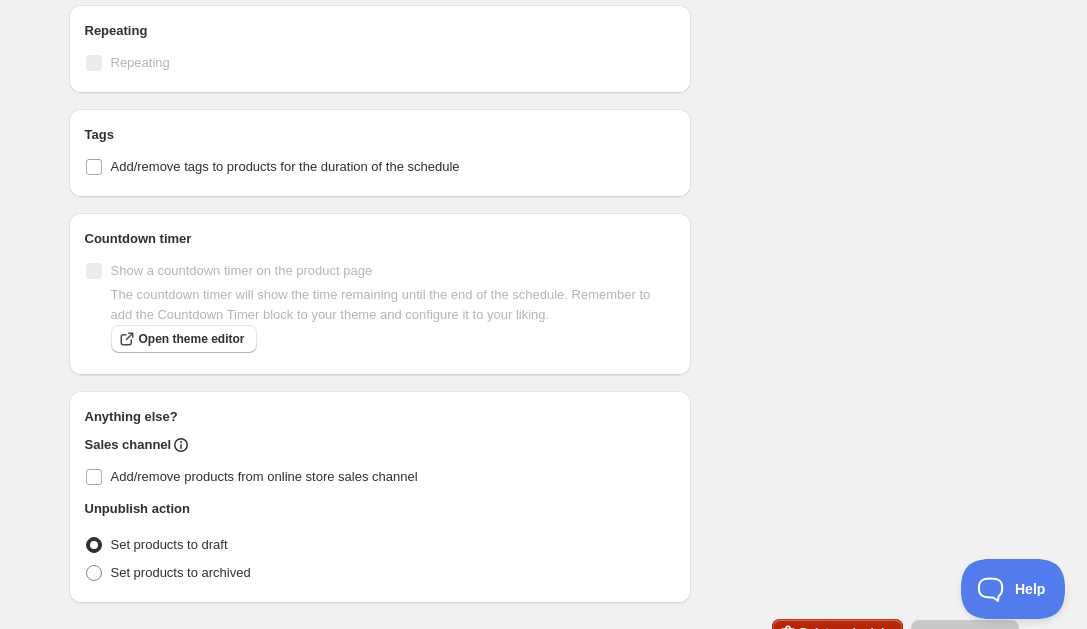 click on "Delete schedule" at bounding box center [845, 633] 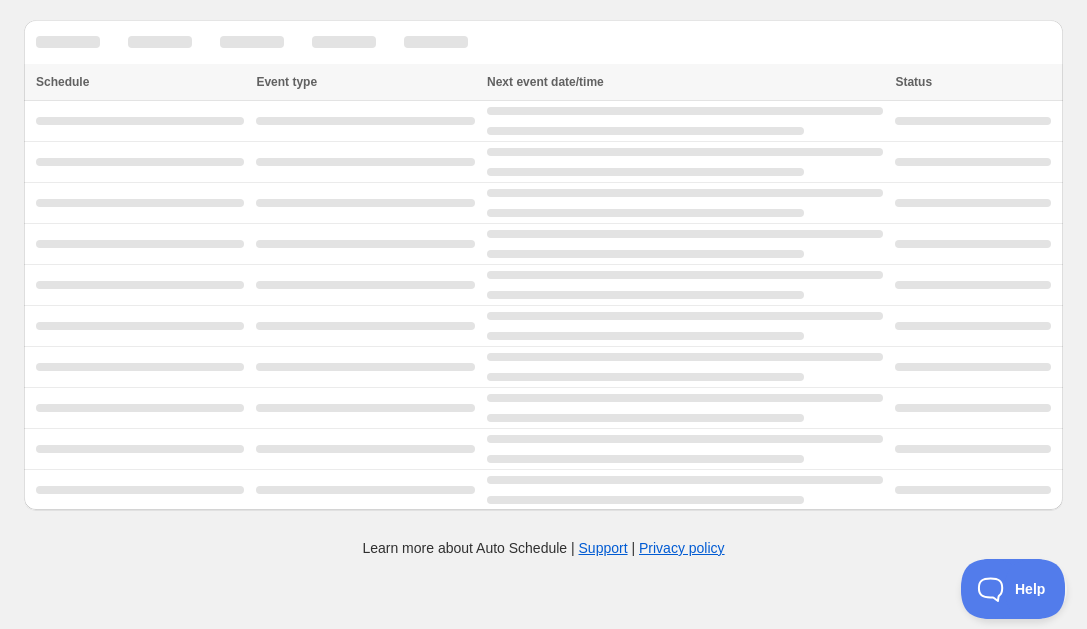 scroll, scrollTop: 0, scrollLeft: 0, axis: both 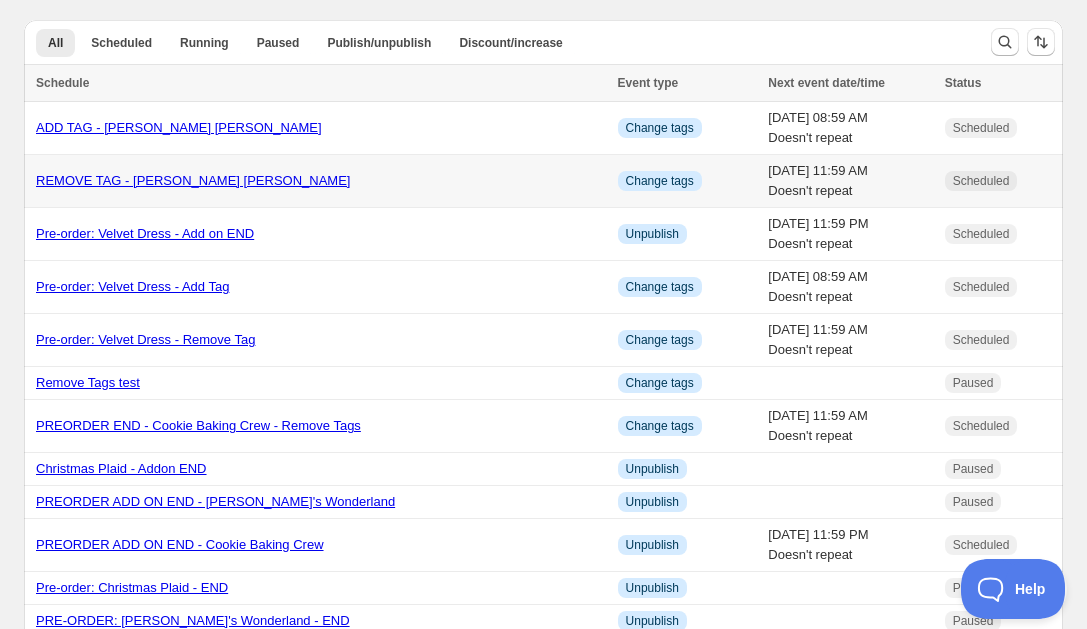 click on "REMOVE TAG - [PERSON_NAME] [PERSON_NAME]" at bounding box center (193, 180) 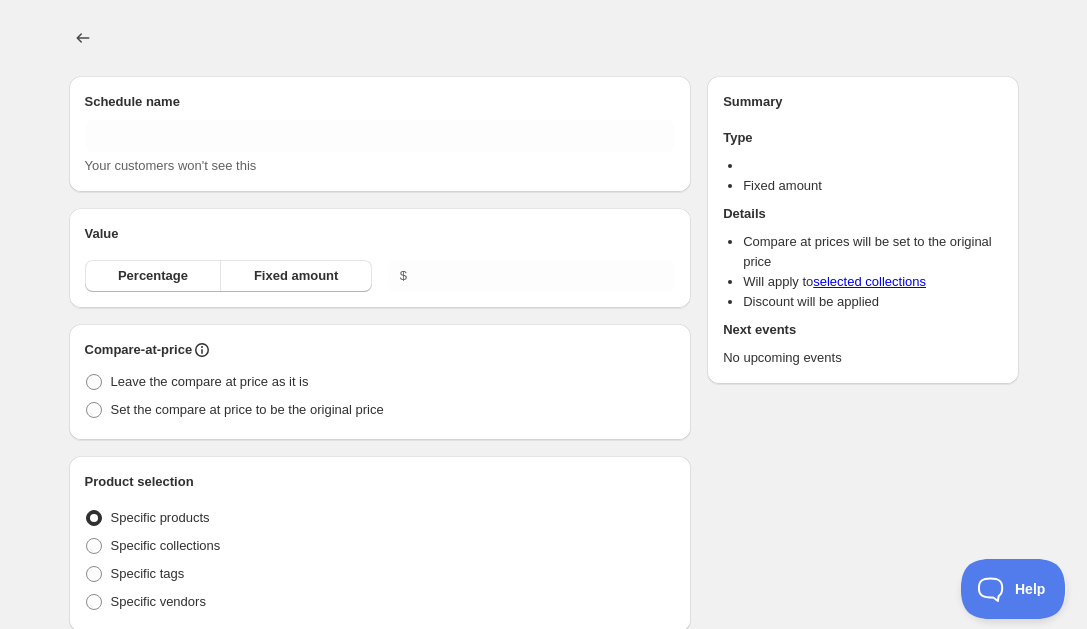 type on "REMOVE TAG - [PERSON_NAME] [PERSON_NAME]" 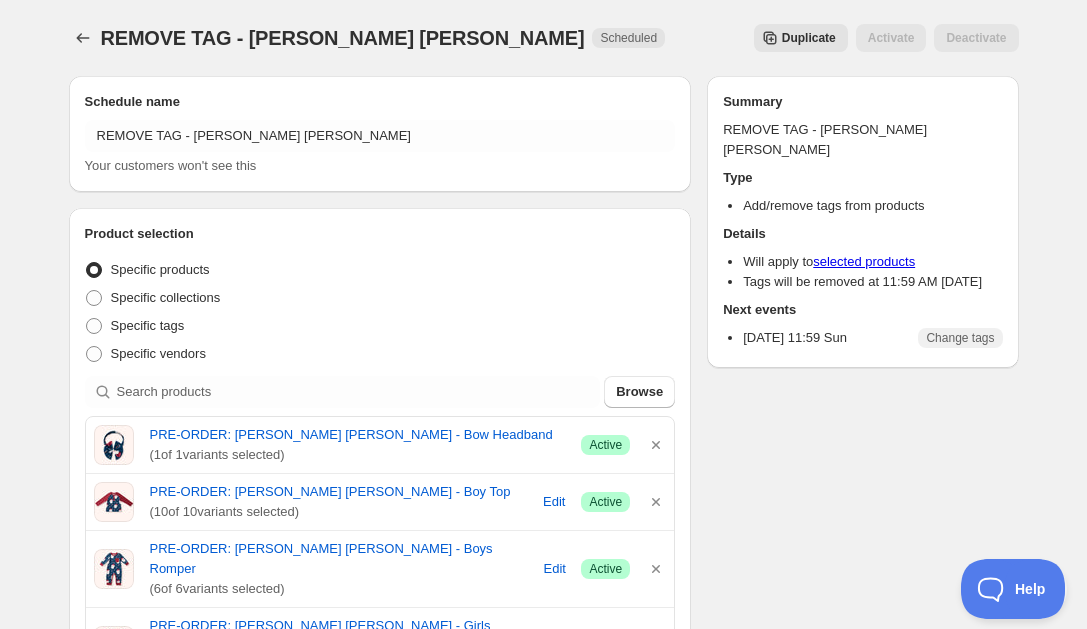 scroll, scrollTop: 0, scrollLeft: 0, axis: both 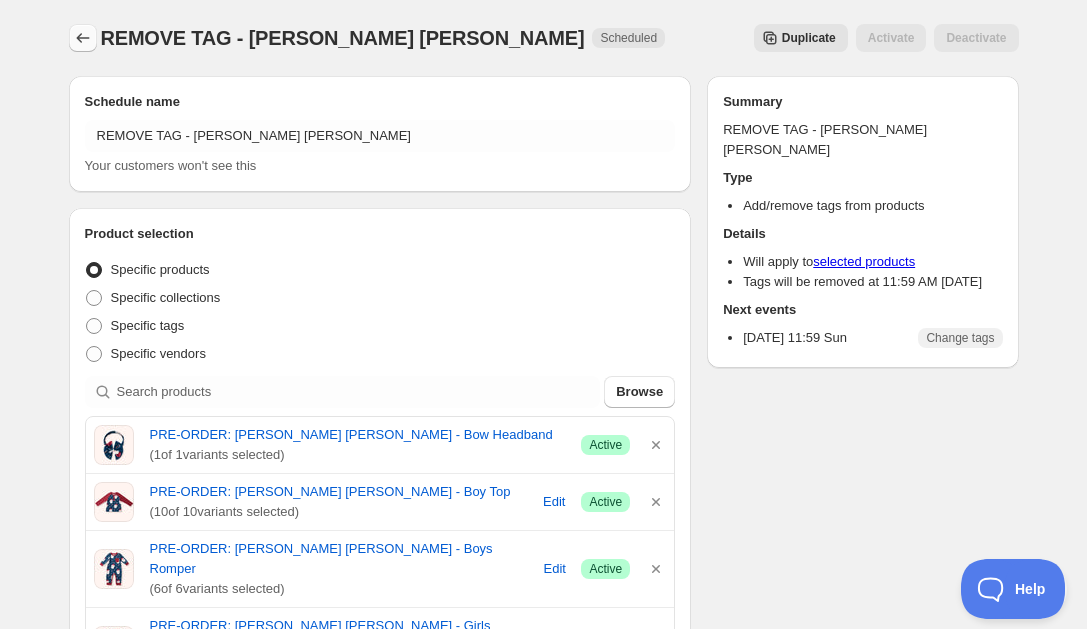 click 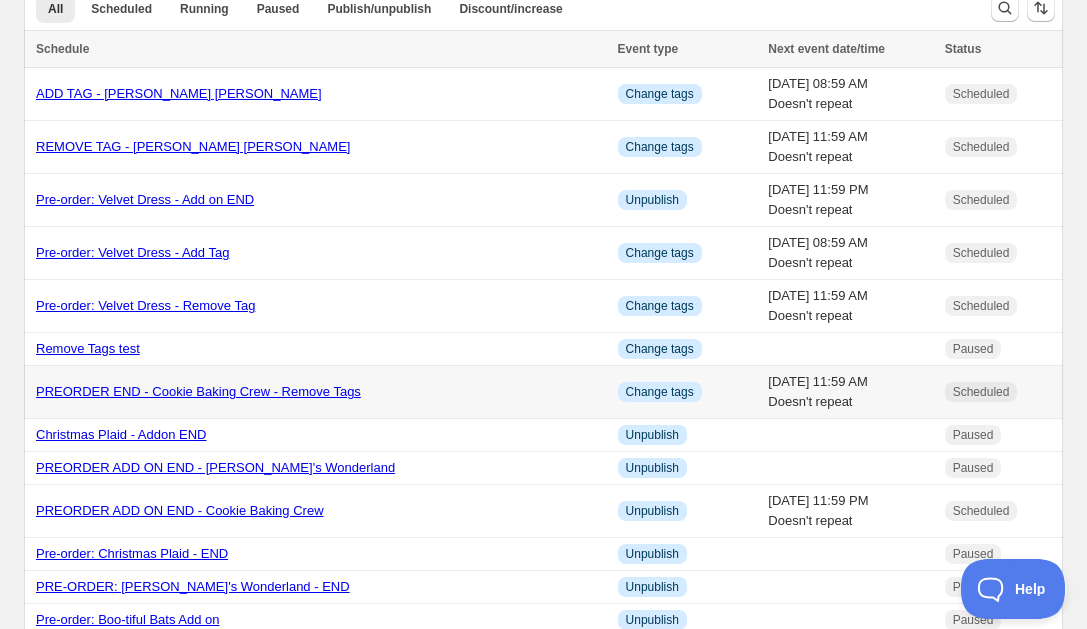scroll, scrollTop: 36, scrollLeft: 0, axis: vertical 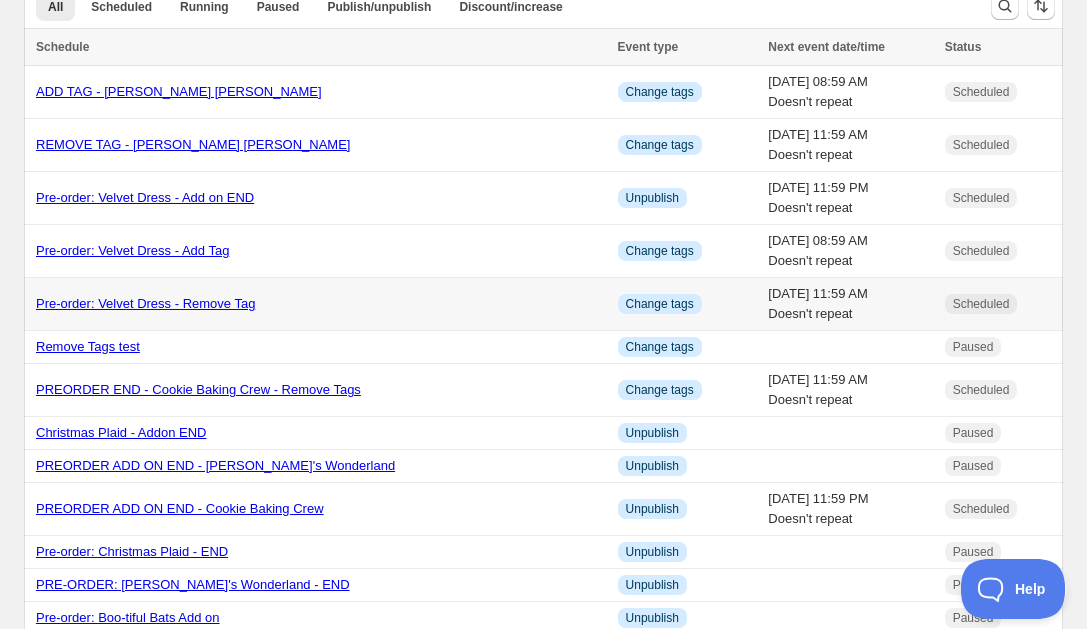 click on "Pre-order: Velvet Dress - Remove Tag" at bounding box center (145, 303) 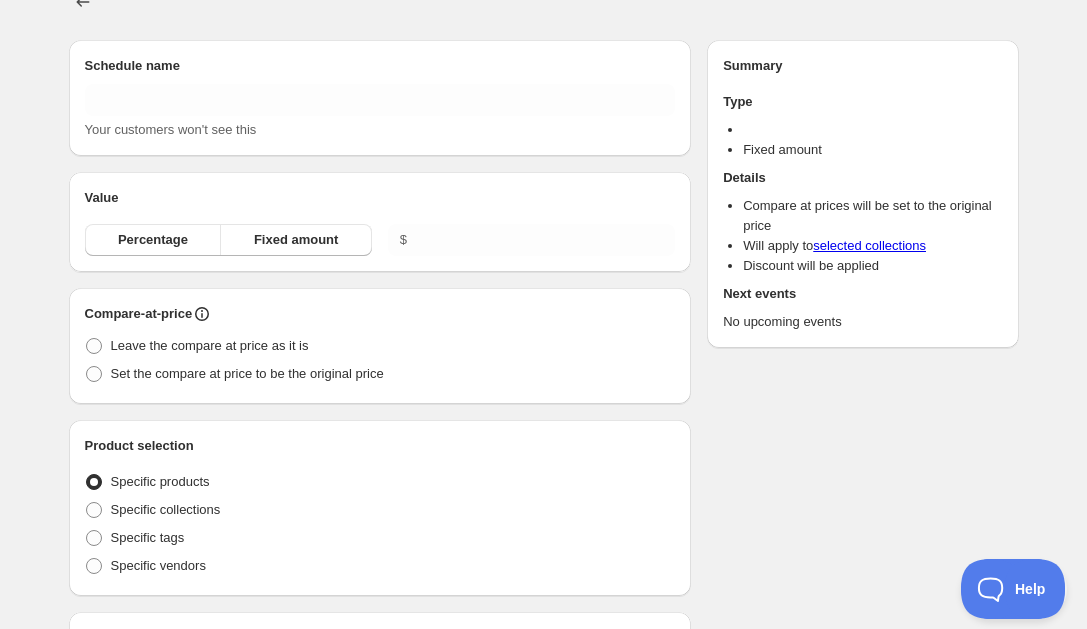 type on "Pre-order: Velvet Dress - Remove Tag" 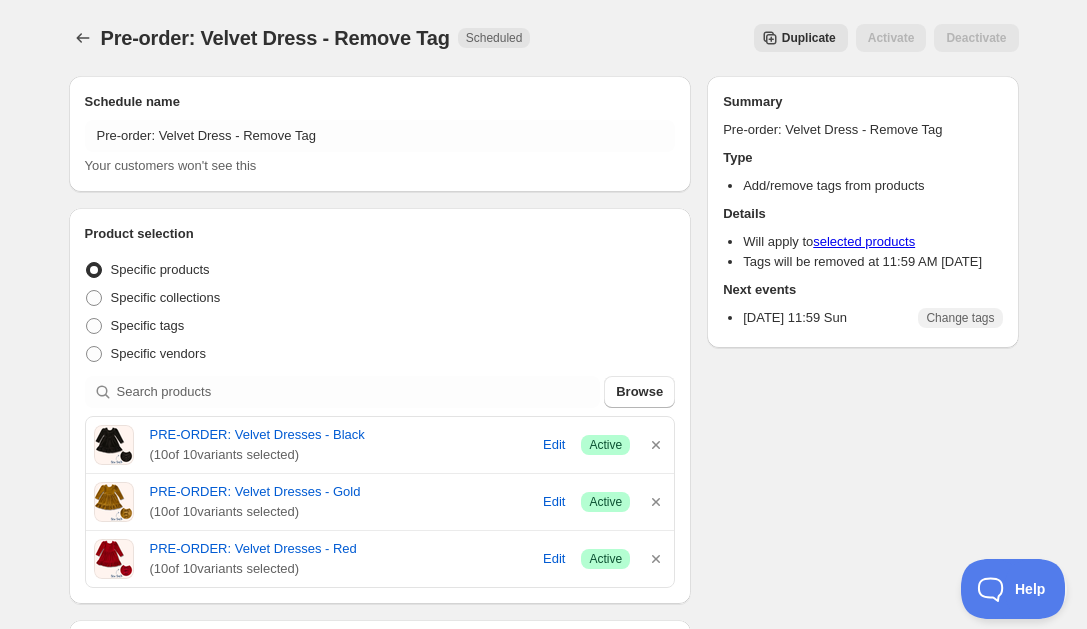 scroll, scrollTop: 0, scrollLeft: 0, axis: both 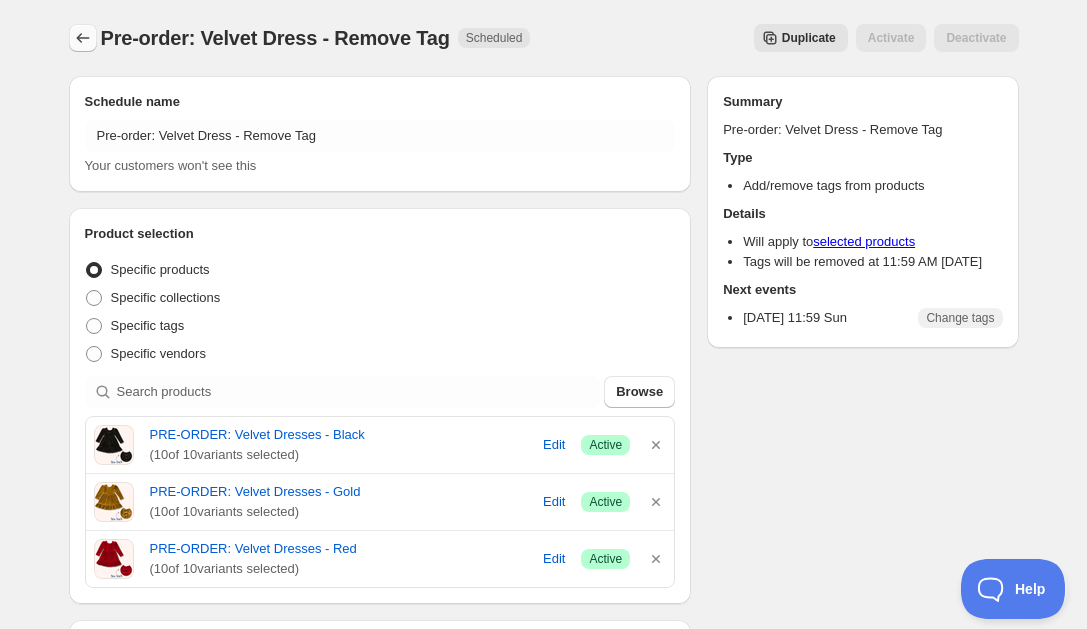 click 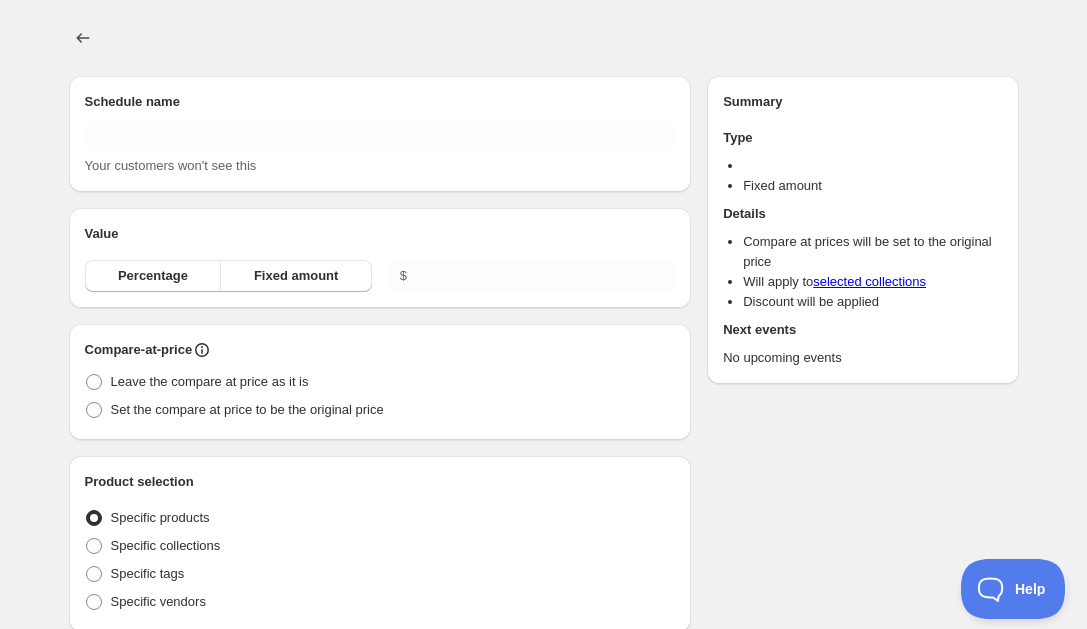type on "New schedule [DATE] 13:10" 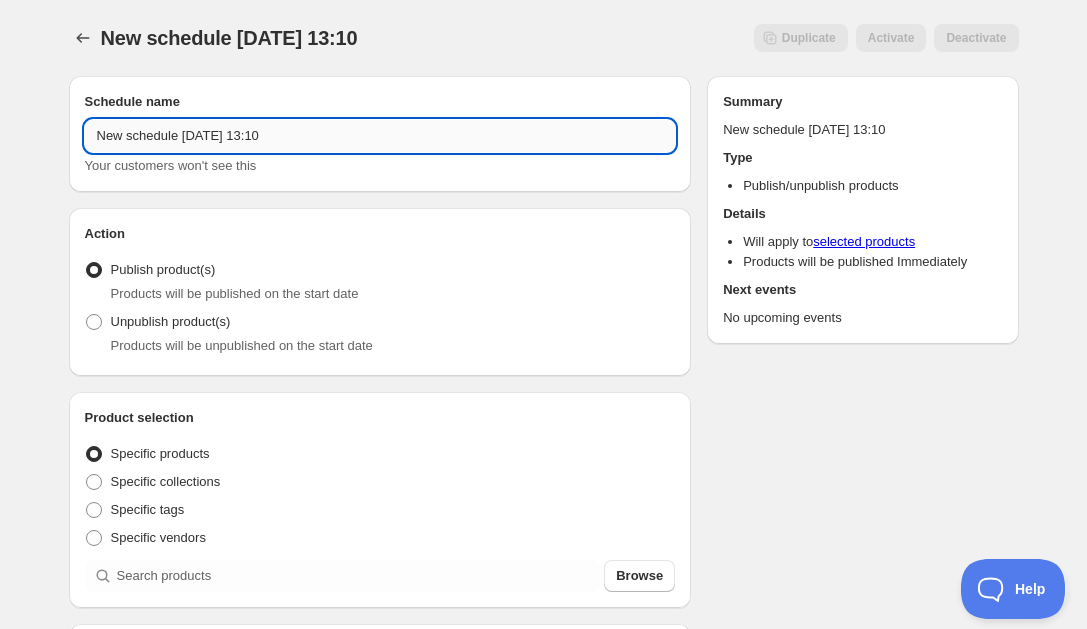 click on "New schedule [DATE] 13:10" at bounding box center [380, 136] 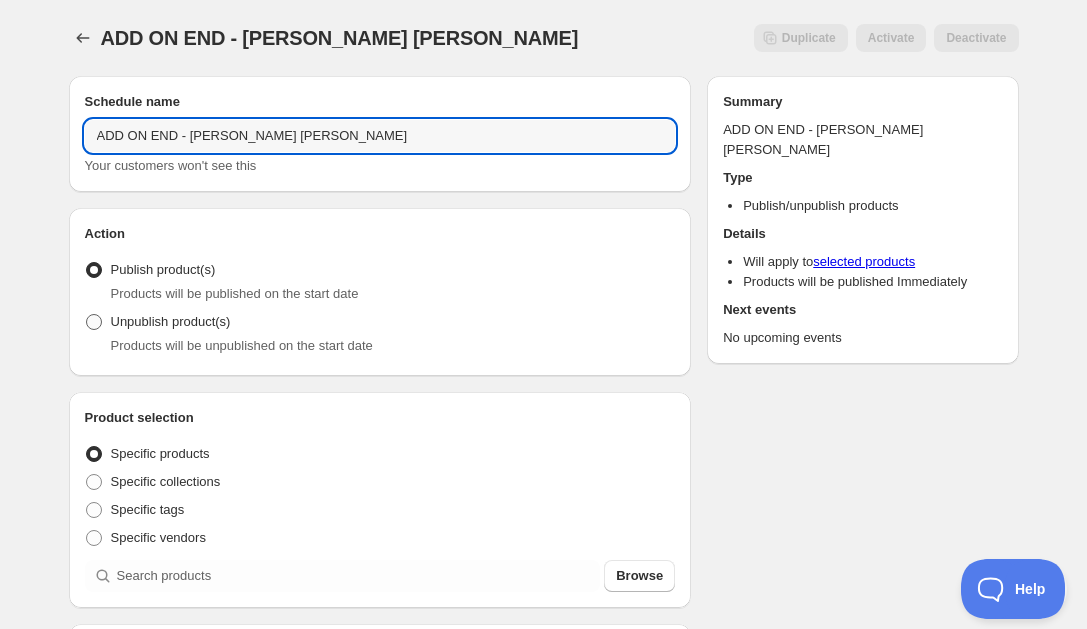 type on "ADD ON END - [PERSON_NAME] [PERSON_NAME]" 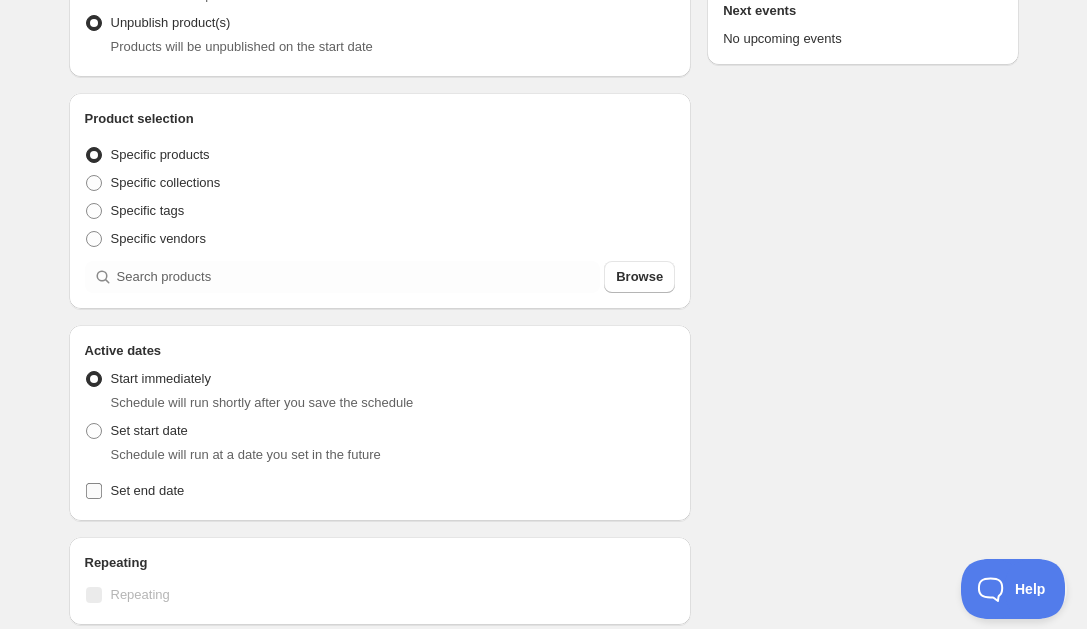 scroll, scrollTop: 308, scrollLeft: 0, axis: vertical 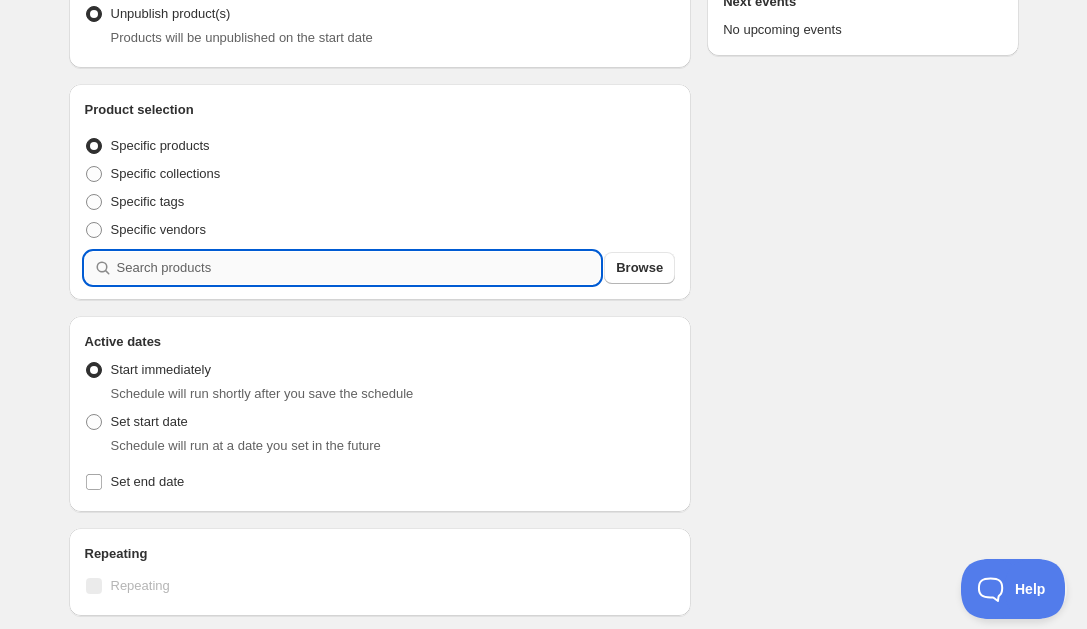 click at bounding box center [359, 268] 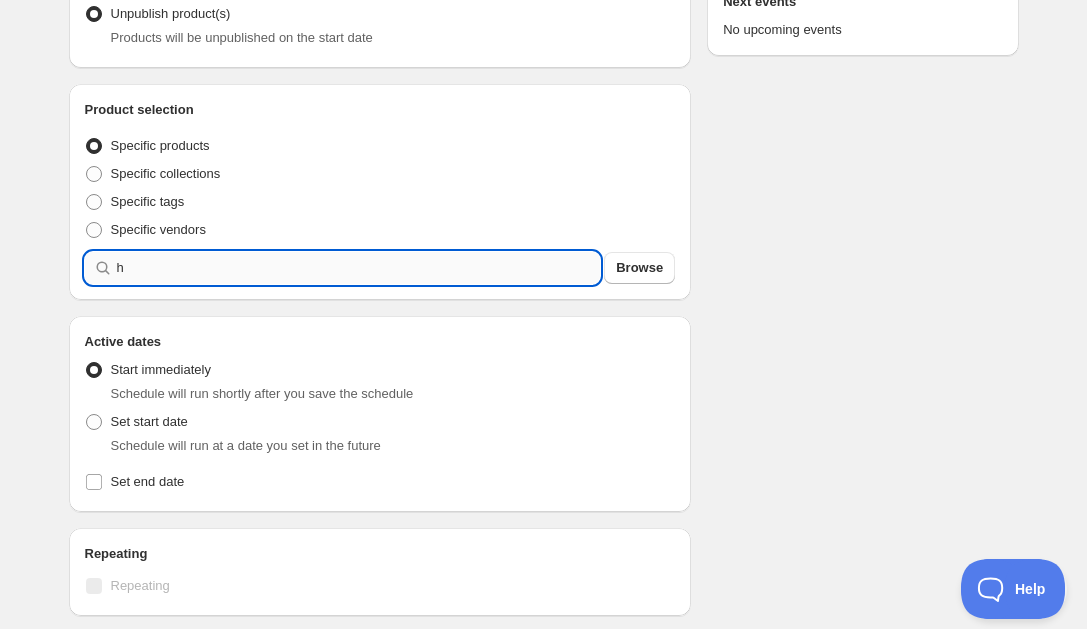 type 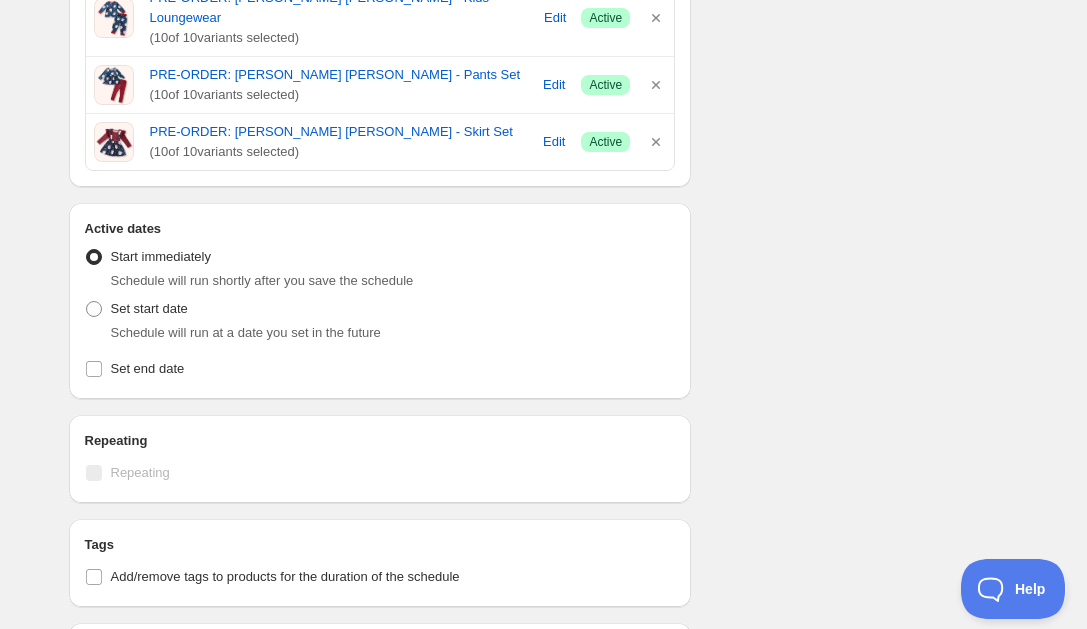 scroll, scrollTop: 892, scrollLeft: 0, axis: vertical 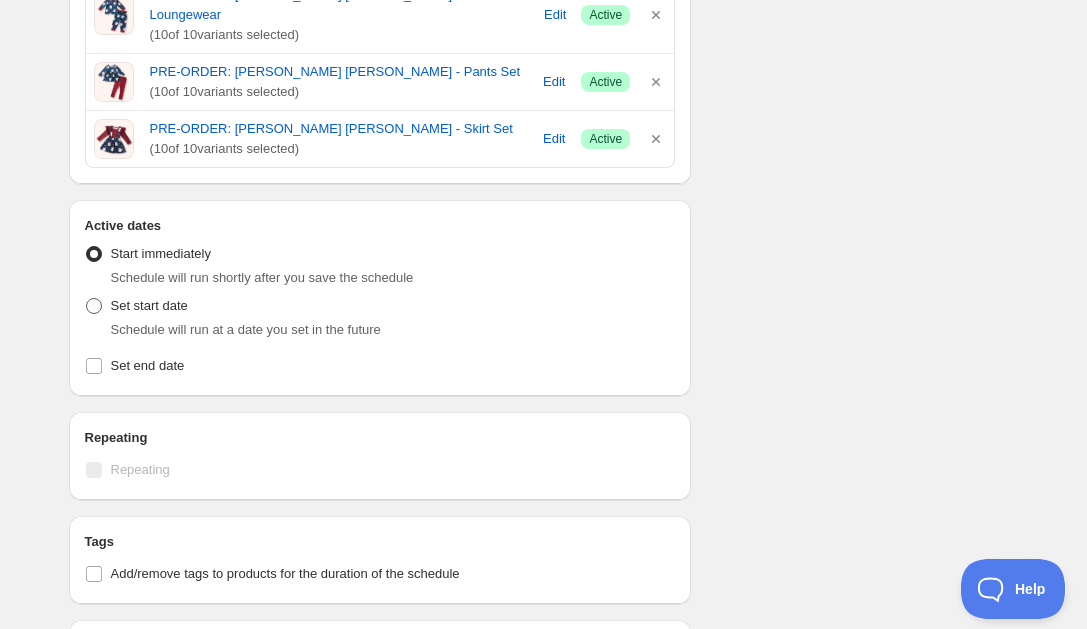click at bounding box center [94, 306] 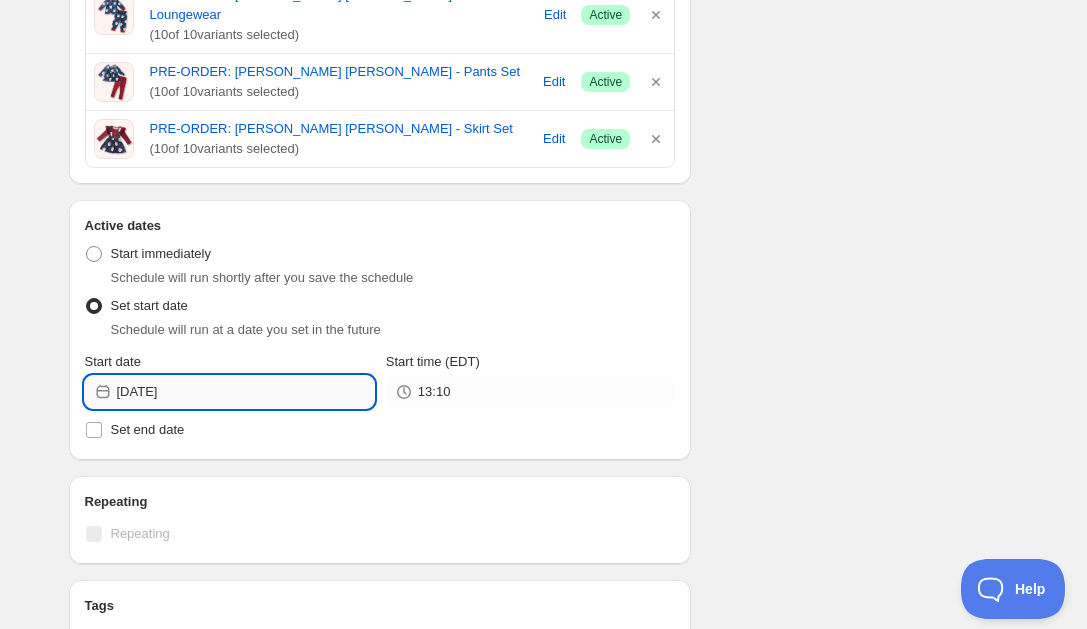click on "[DATE]" at bounding box center (245, 392) 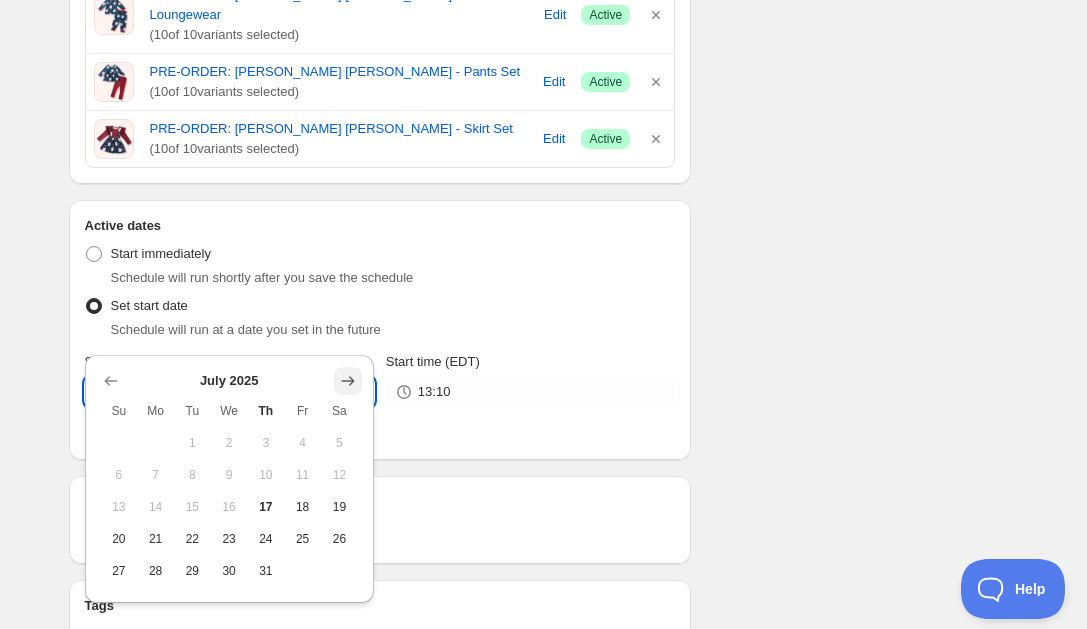 click 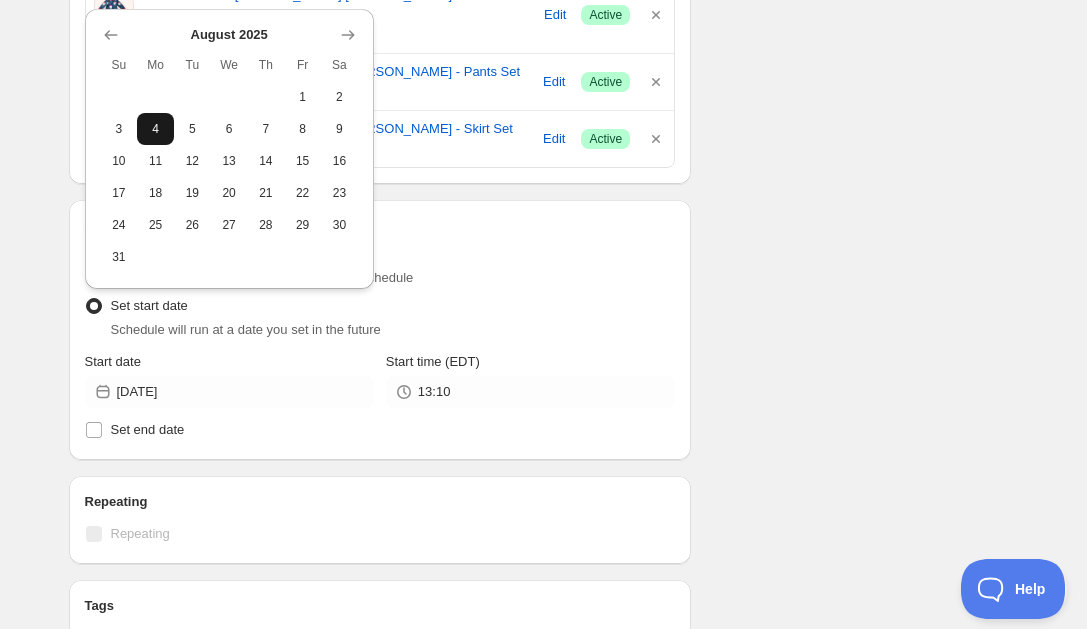 click on "4" at bounding box center (155, 129) 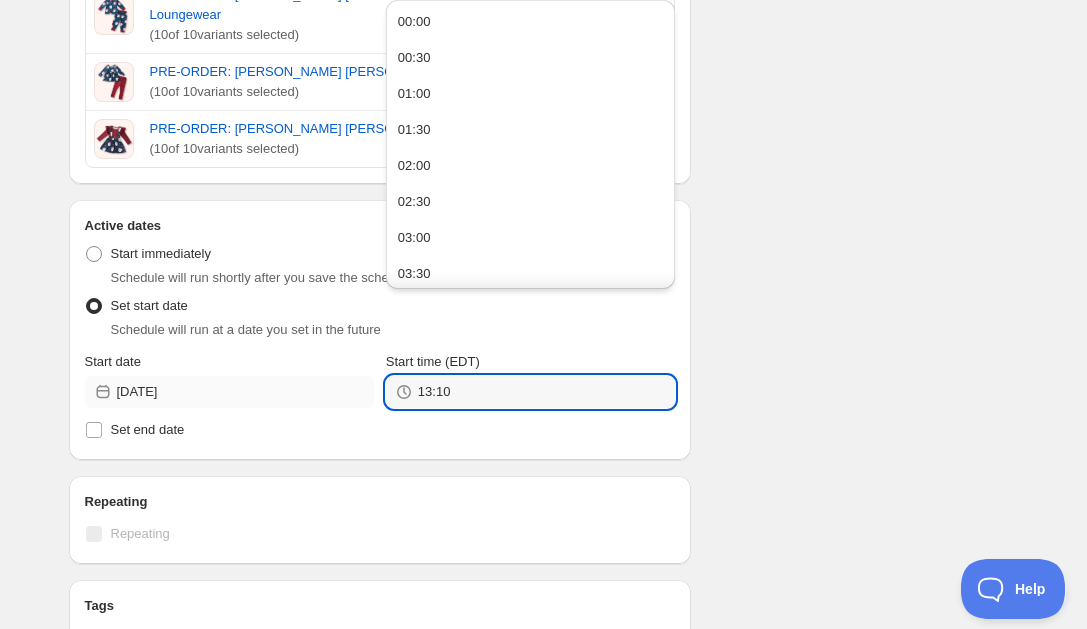 drag, startPoint x: 488, startPoint y: 339, endPoint x: 340, endPoint y: 337, distance: 148.01352 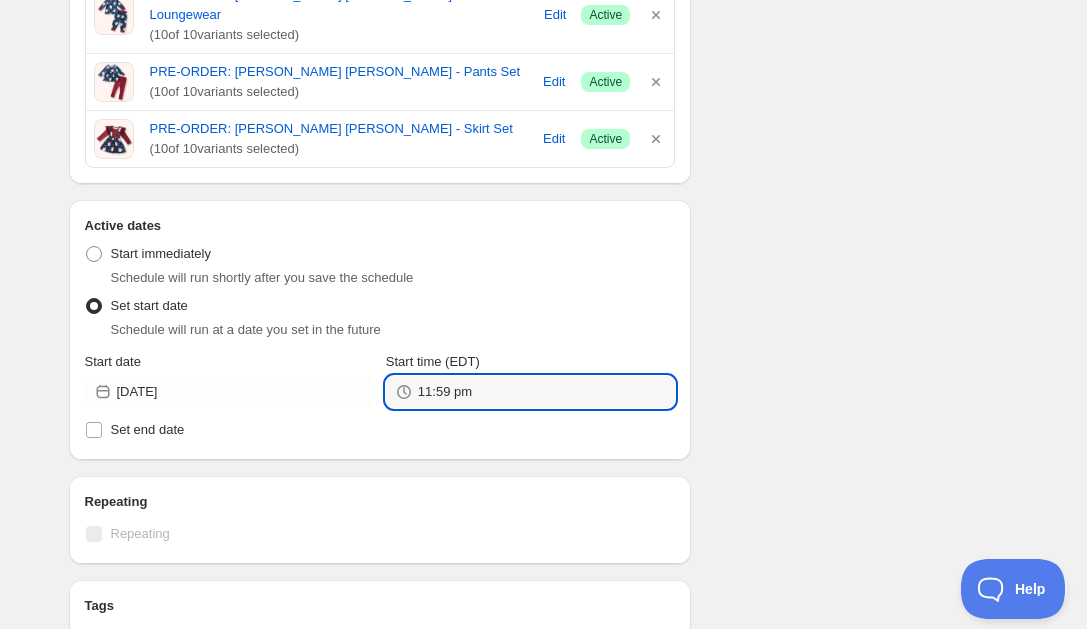 type on "23:59" 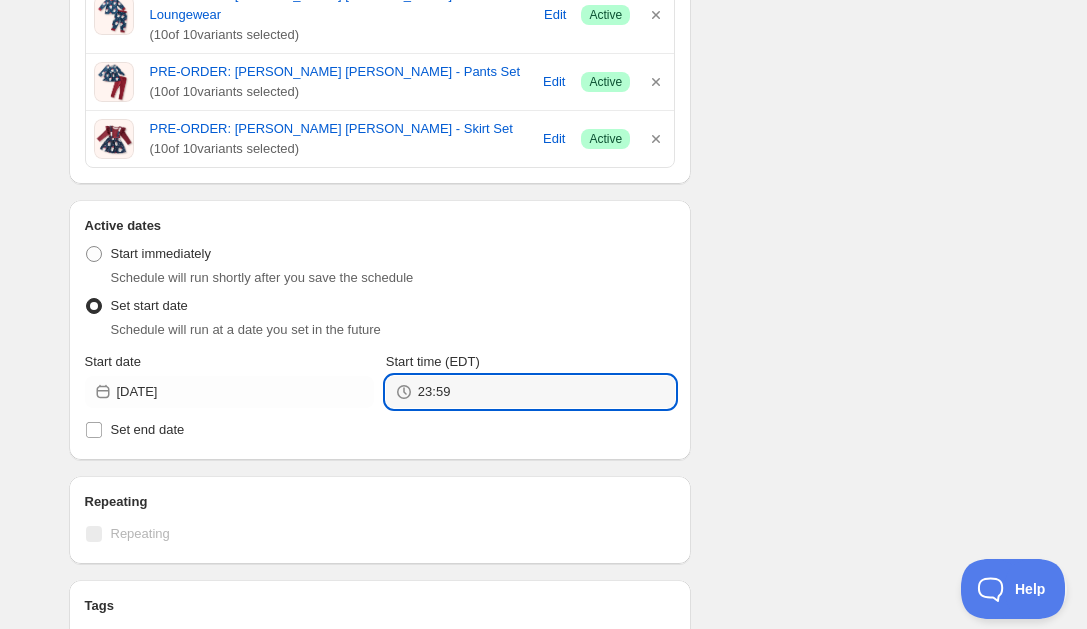 click on "Schedule name ADD ON END - [PERSON_NAME] [PERSON_NAME] Your customers won't see this Action Action Publish product(s) Products will be published on the start date Unpublish product(s) Products will be unpublished on the start date Product selection Entity type Specific products Specific collections Specific tags Specific vendors Browse PRE-ORDER: [PERSON_NAME] [PERSON_NAME] - Bow Headband ( 1  of   1  variants selected) Success Active PRE-ORDER: [PERSON_NAME] [PERSON_NAME] - Boy Top ( 10  of   10  variants selected) Edit Success Active PRE-ORDER: [PERSON_NAME] [PERSON_NAME] - Boys Romper ( 6  of   6  variants selected) Edit Success Active PRE-ORDER: [PERSON_NAME] [PERSON_NAME] - Girls Romper ( 6  of   6  variants selected) Edit Success Active PRE-ORDER: [PERSON_NAME] [PERSON_NAME] - Kids Loungewear ( 10  of   10  variants selected) Edit Success Active PRE-ORDER: [PERSON_NAME] [PERSON_NAME] - Pants Set ( 10  of   10  variants selected) Edit Success Active PRE-ORDER: [PERSON_NAME] [PERSON_NAME] - Skirt Set ( 10  of   10  variants selected) Edit Success Active Active dates Active Date Type Set start date 1" at bounding box center (536, 144) 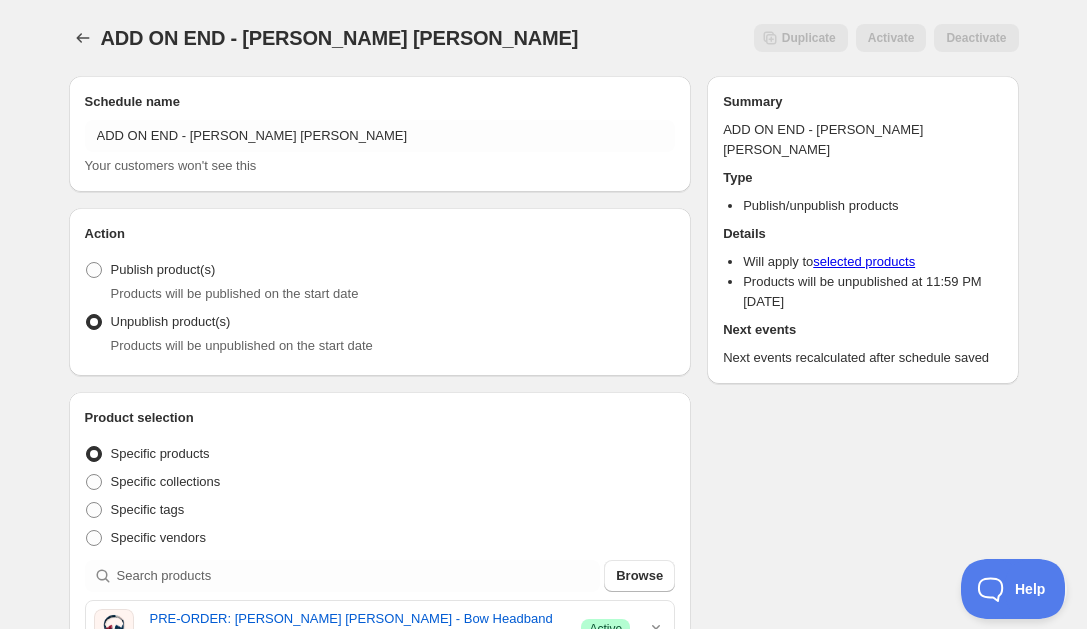 scroll, scrollTop: 0, scrollLeft: 0, axis: both 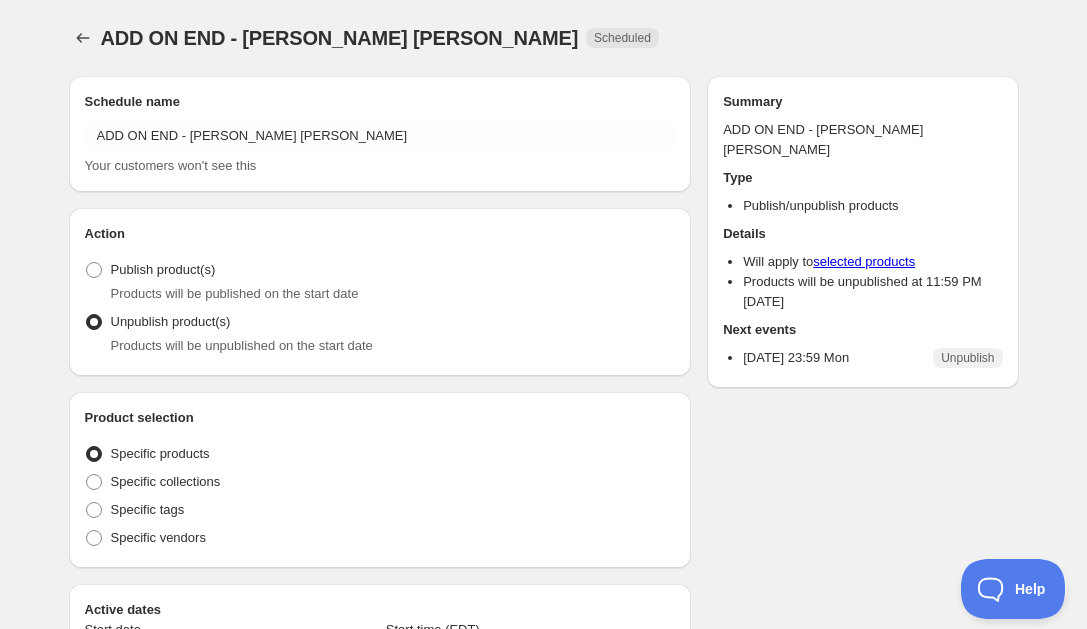 radio on "true" 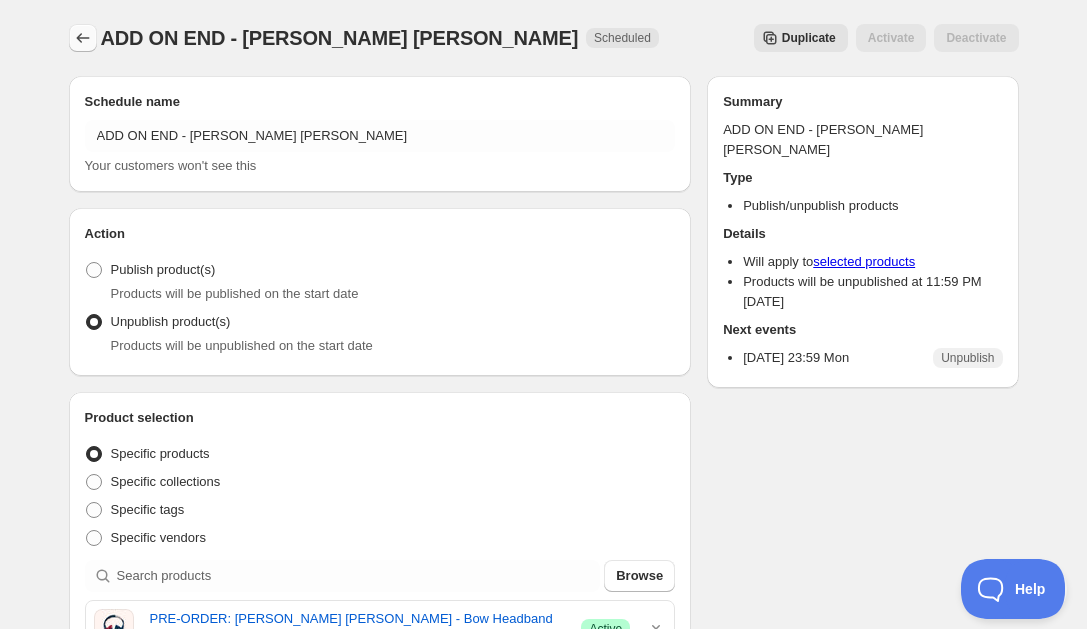 click 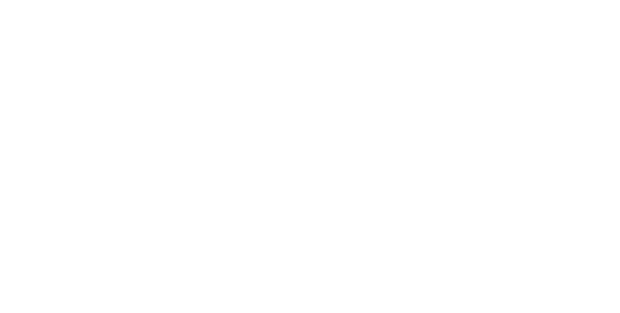 scroll, scrollTop: 0, scrollLeft: 0, axis: both 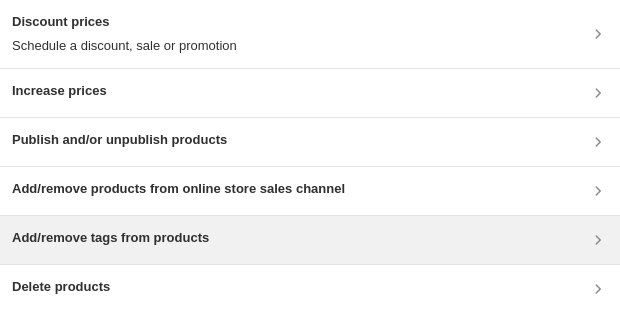 click on "Add/remove tags from products" at bounding box center (110, 238) 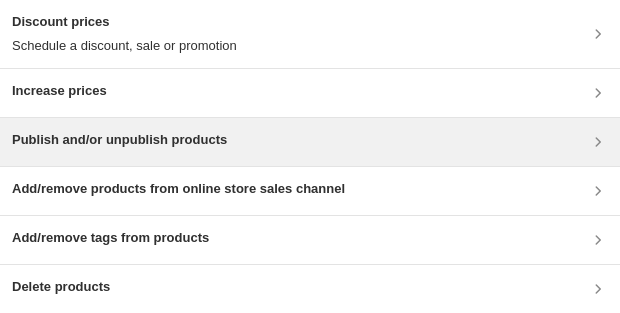 click on "Publish and/or unpublish products" at bounding box center [119, 140] 